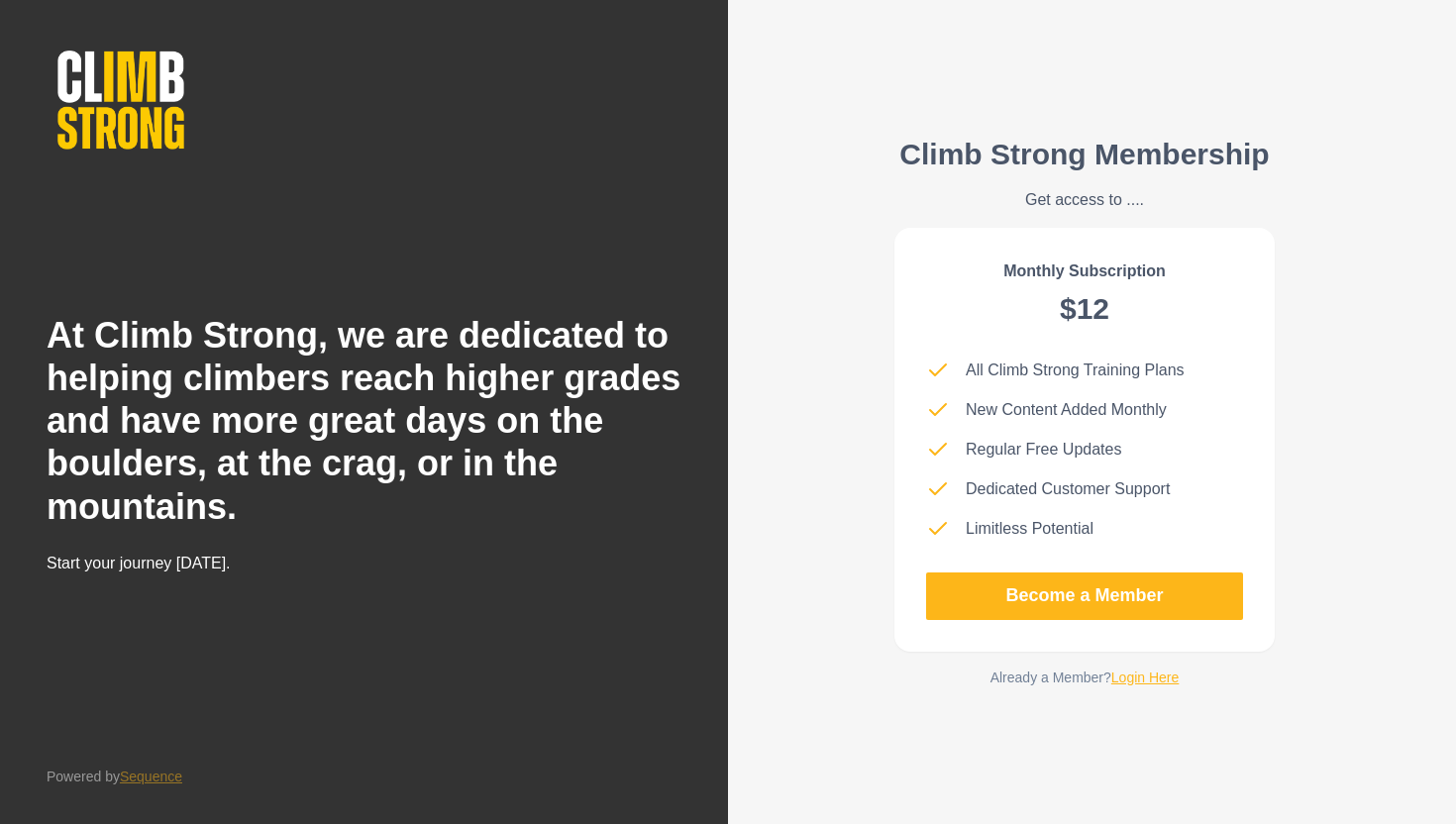 scroll, scrollTop: 0, scrollLeft: 0, axis: both 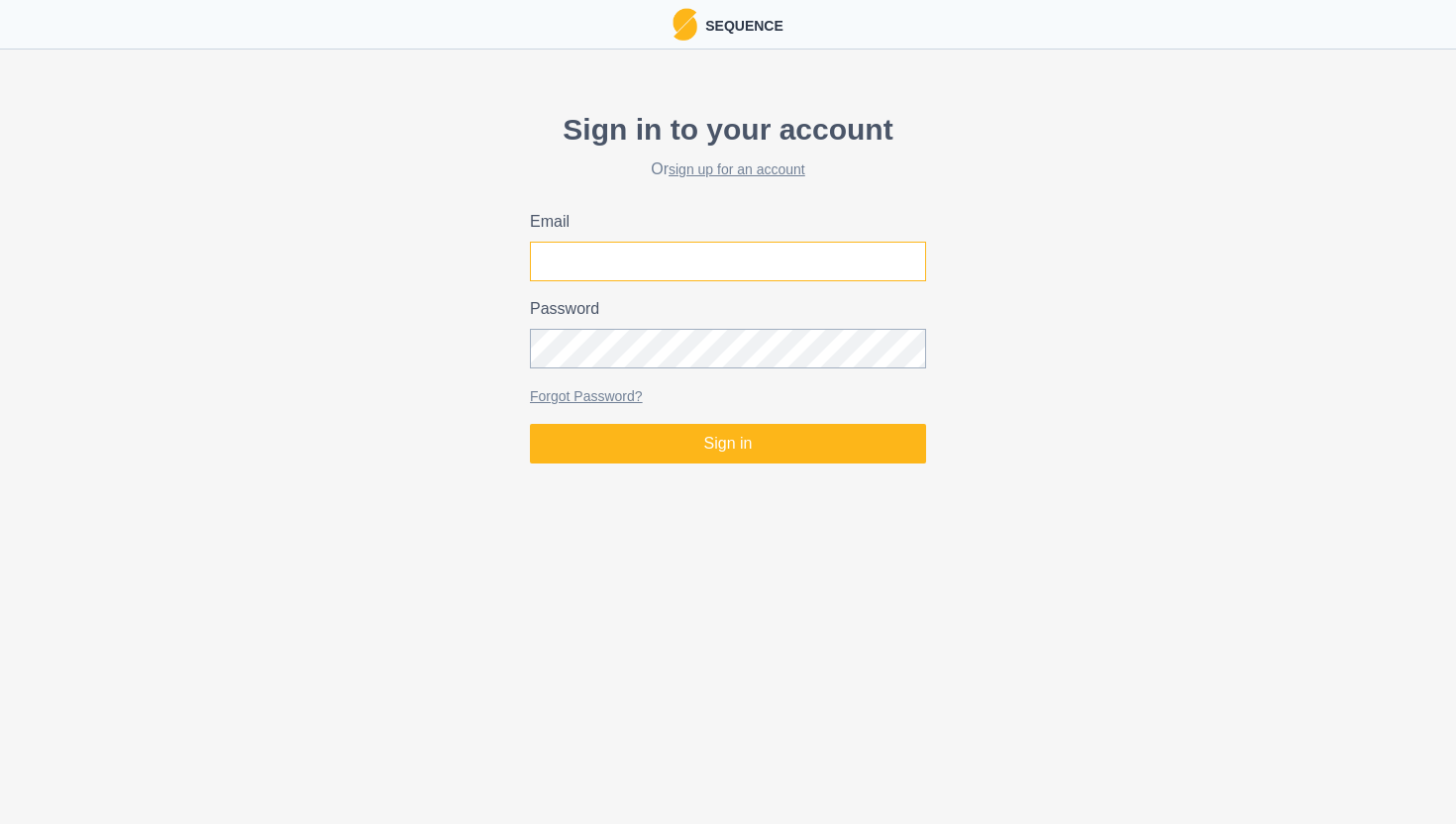 click on "Email" at bounding box center (728, 261) 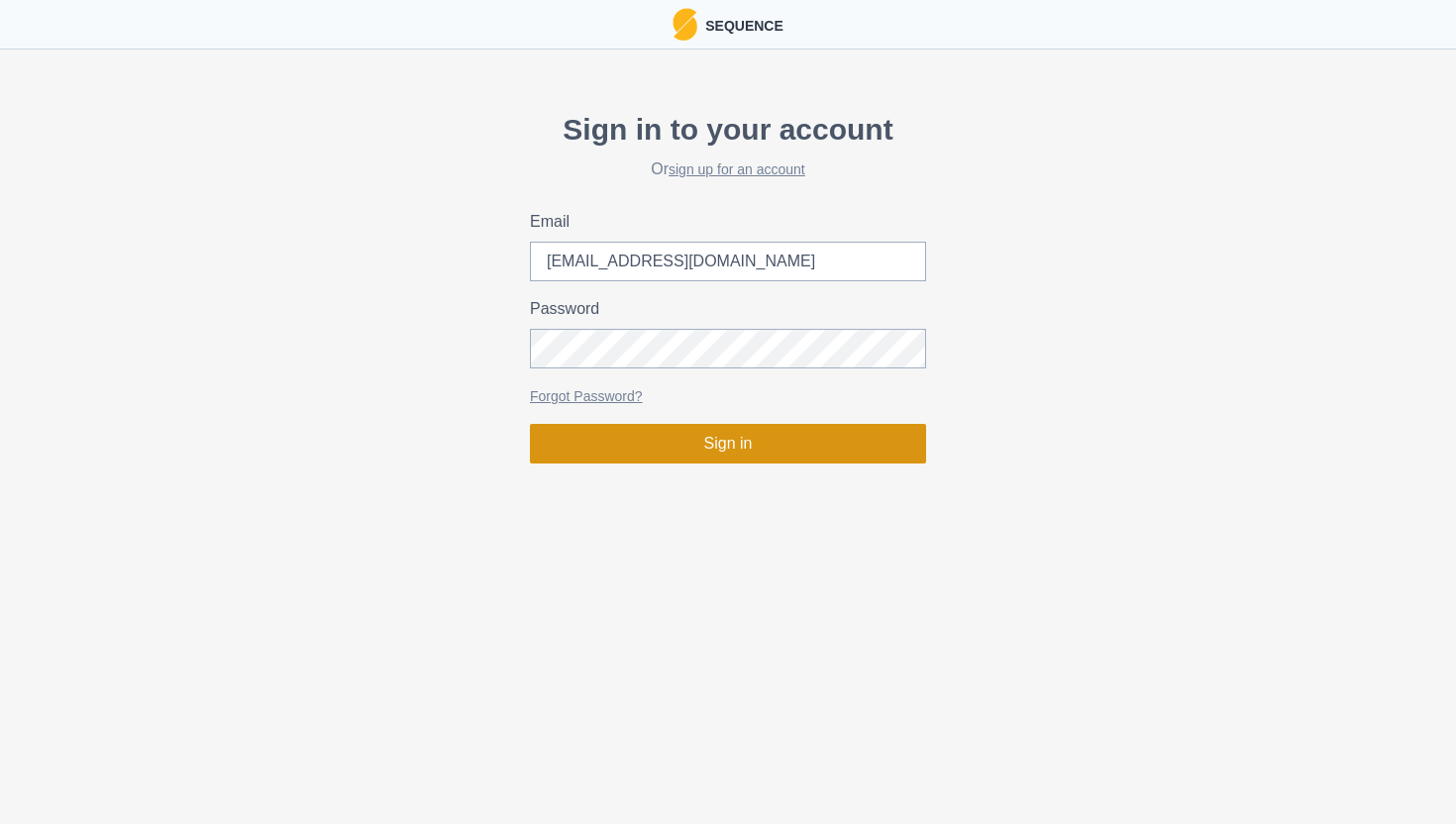 click on "Sign in" at bounding box center (728, 444) 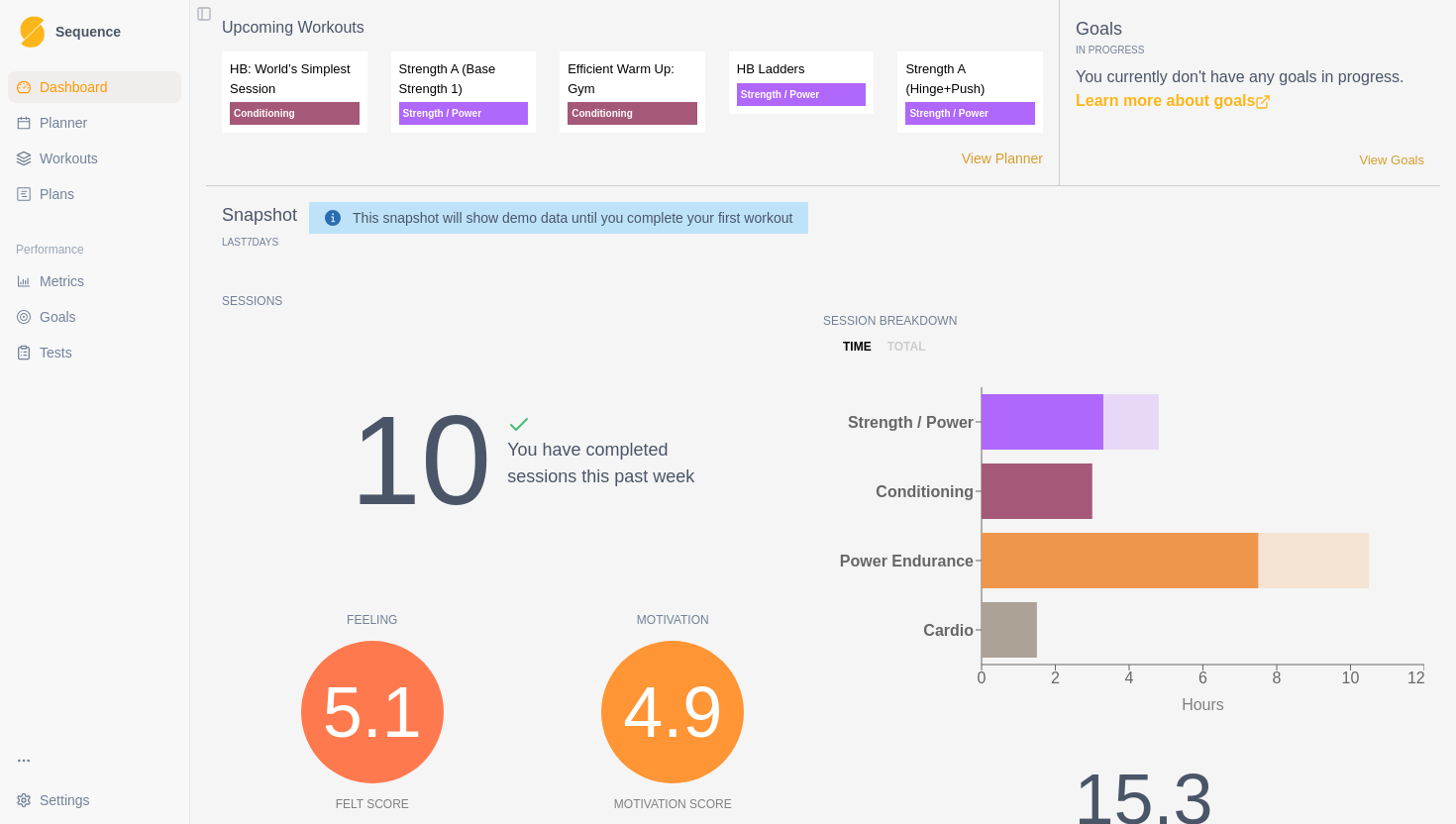 click on "Plans" at bounding box center (94, 194) 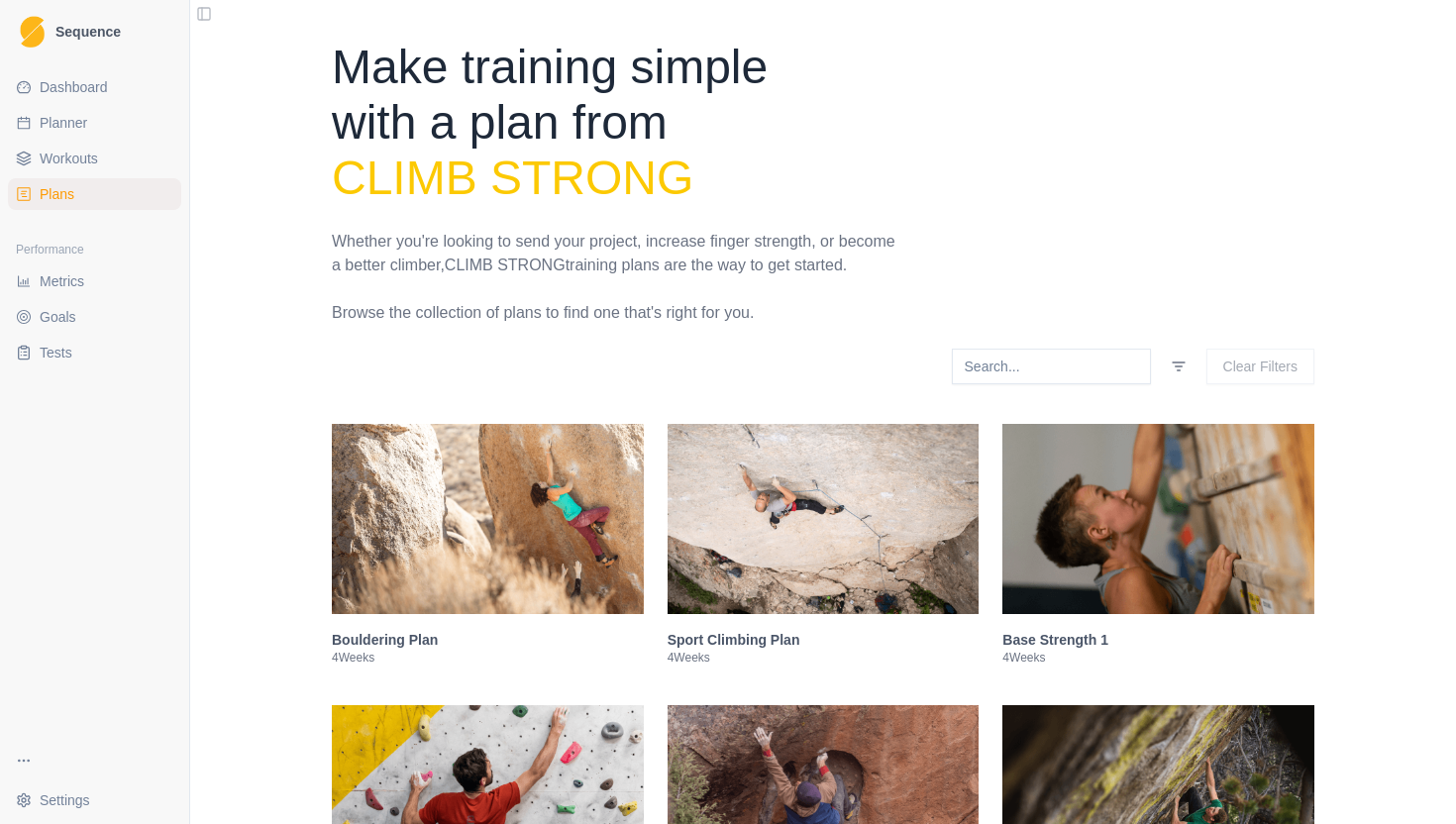 click on "Planner" at bounding box center [94, 123] 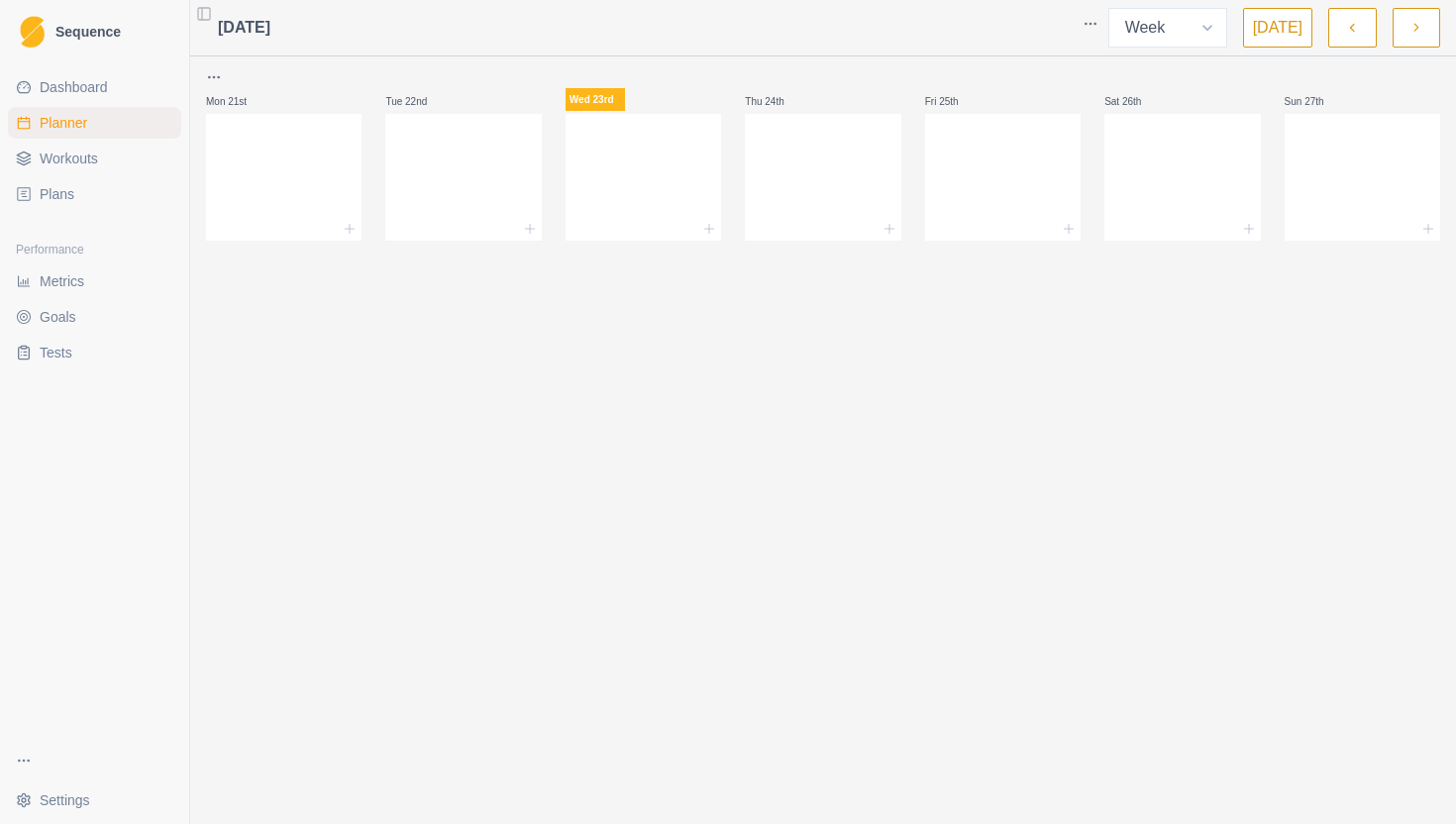 click at bounding box center [1416, 28] 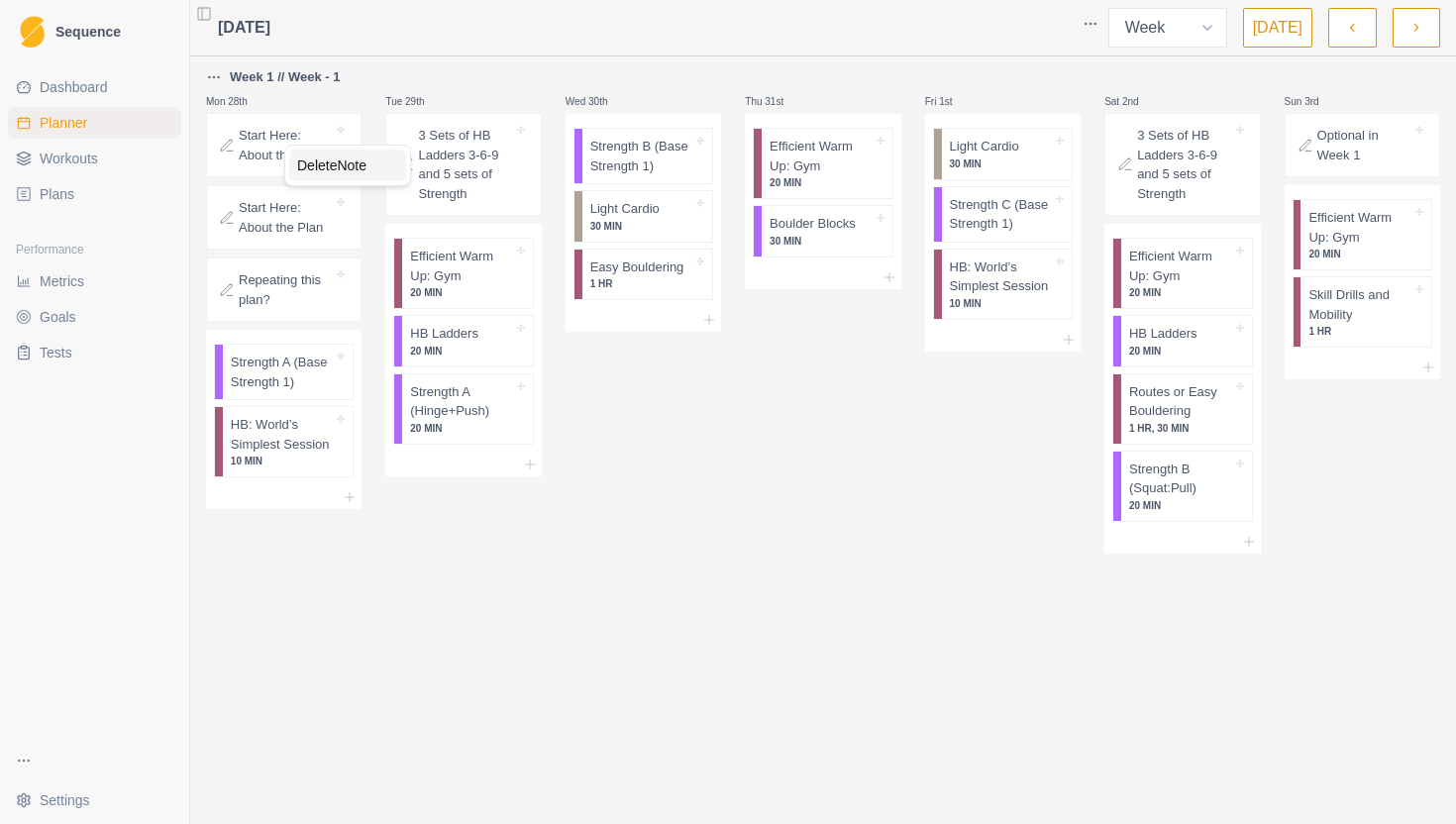 click on "Delete  Note" at bounding box center (348, 165) 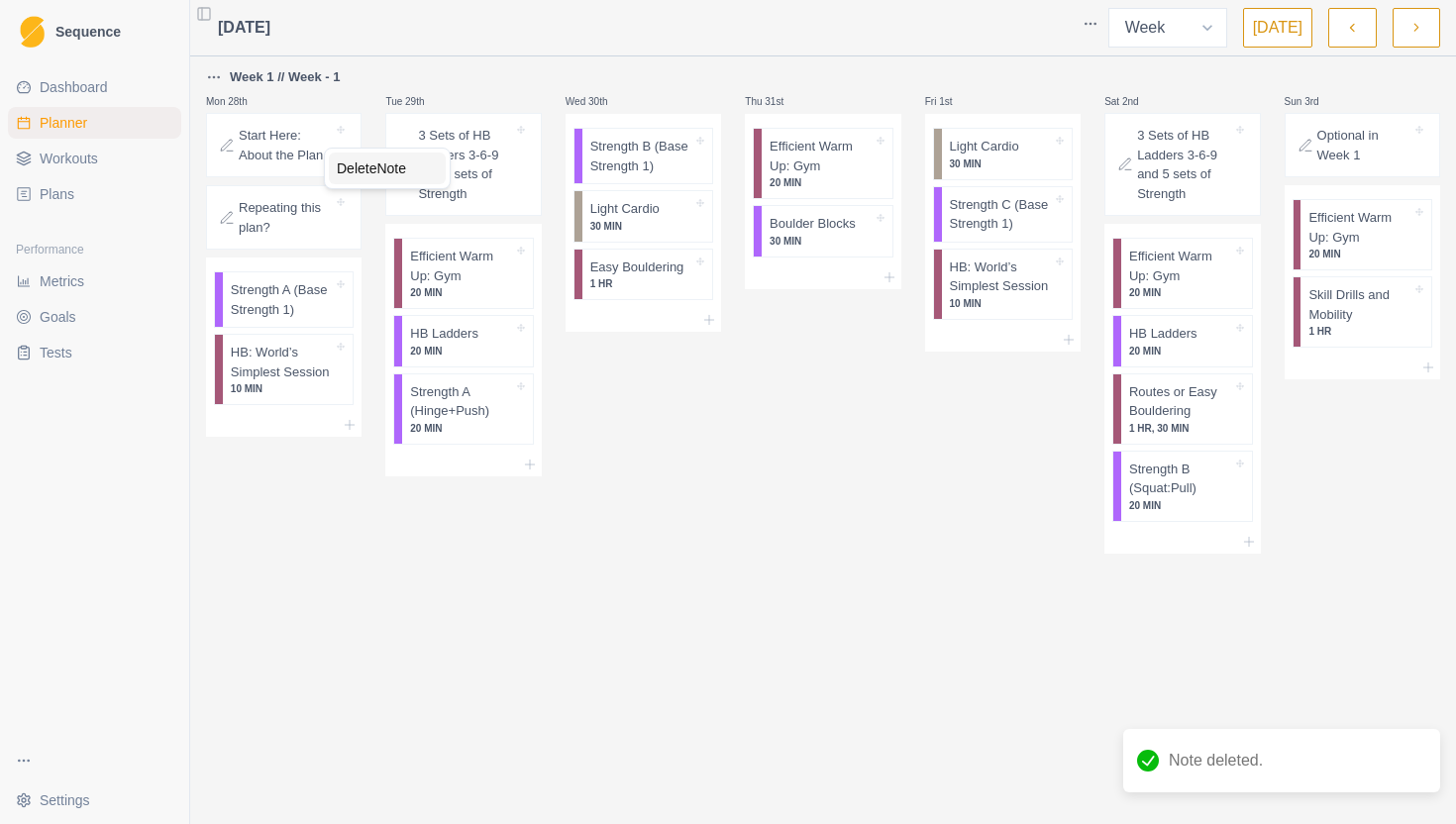 click on "Delete  Note" at bounding box center [387, 168] 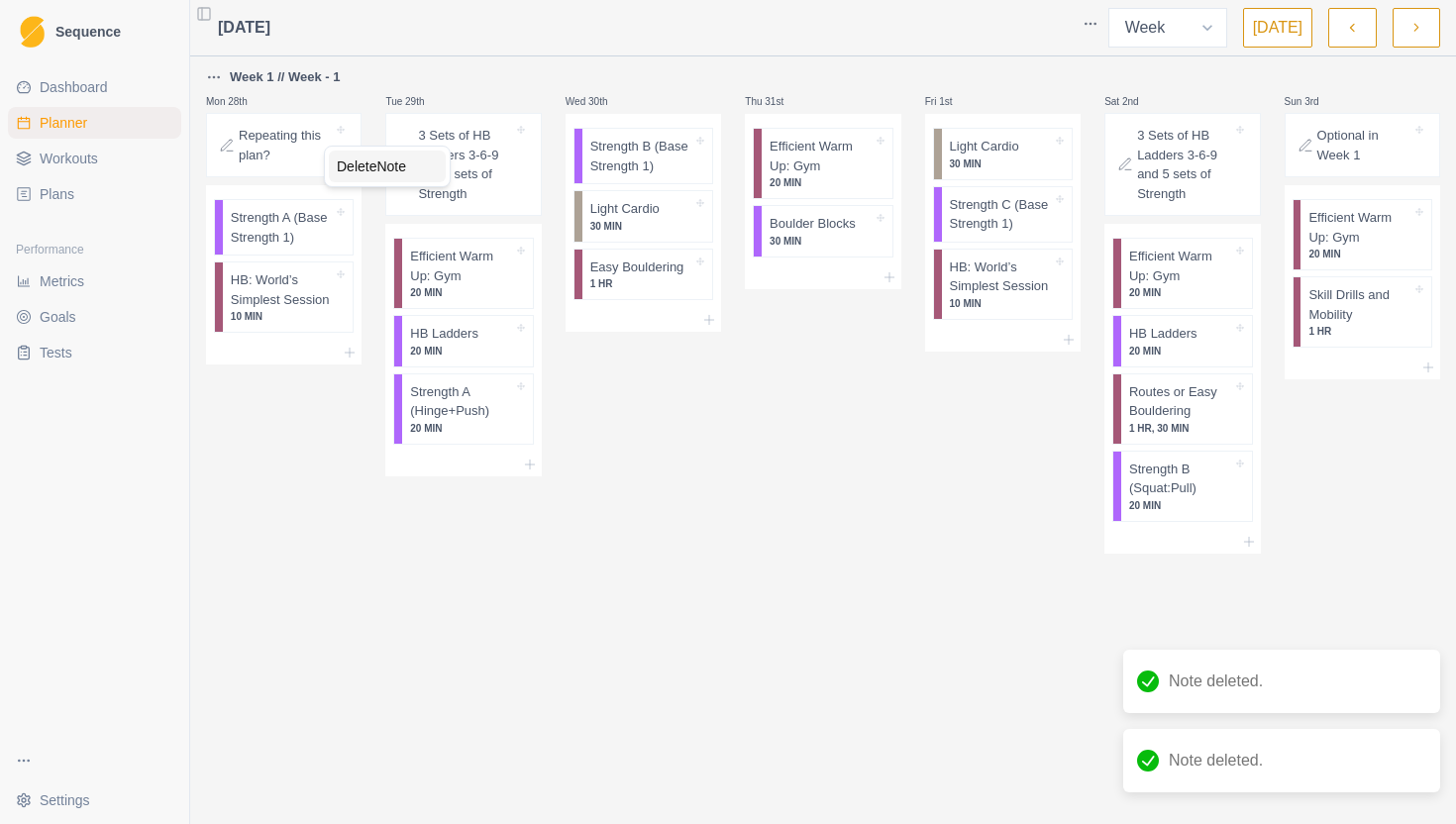 click on "Delete  Note" at bounding box center (387, 166) 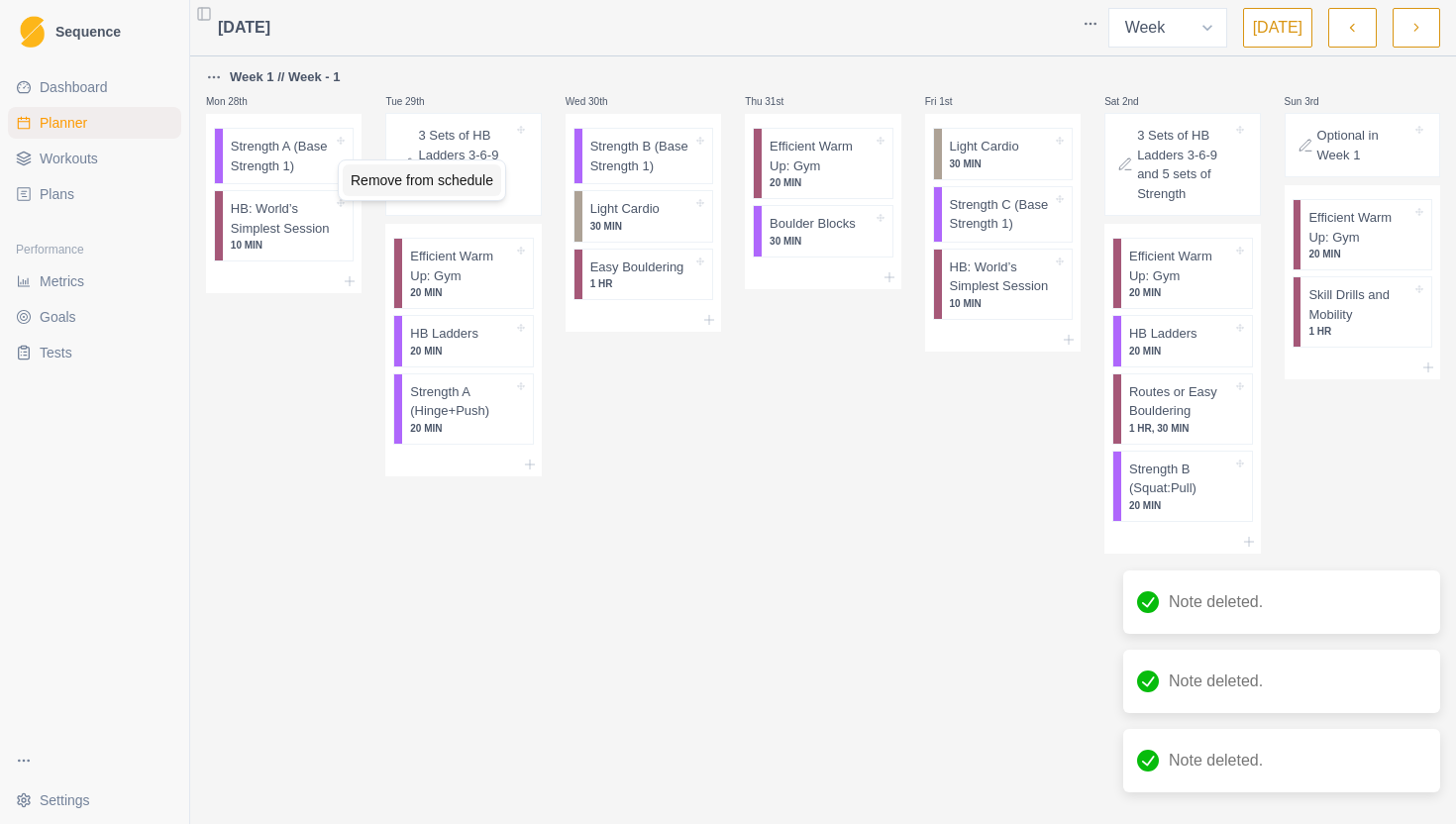 click on "Remove from schedule" at bounding box center [422, 180] 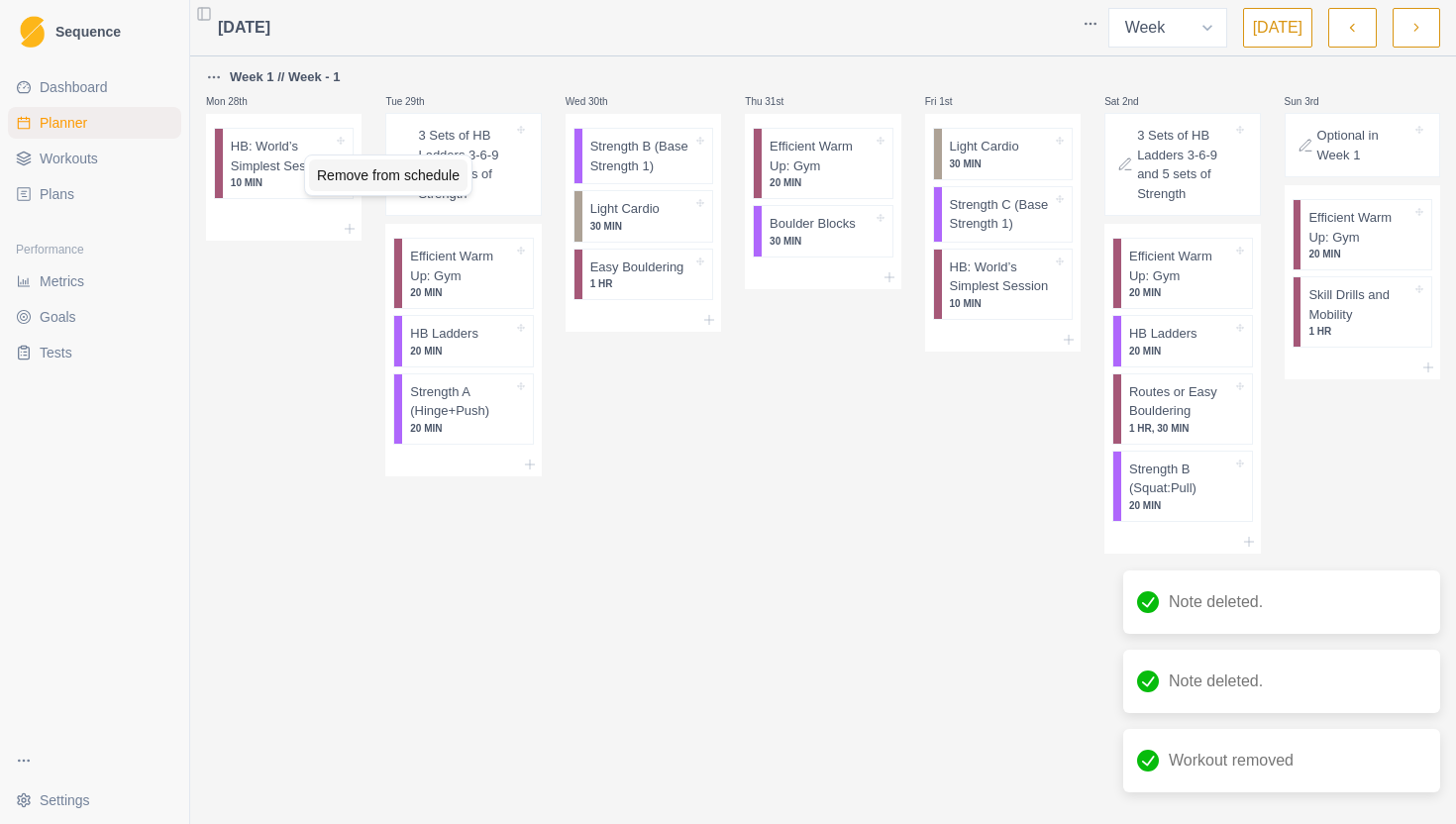 click on "Remove from schedule" at bounding box center (388, 175) 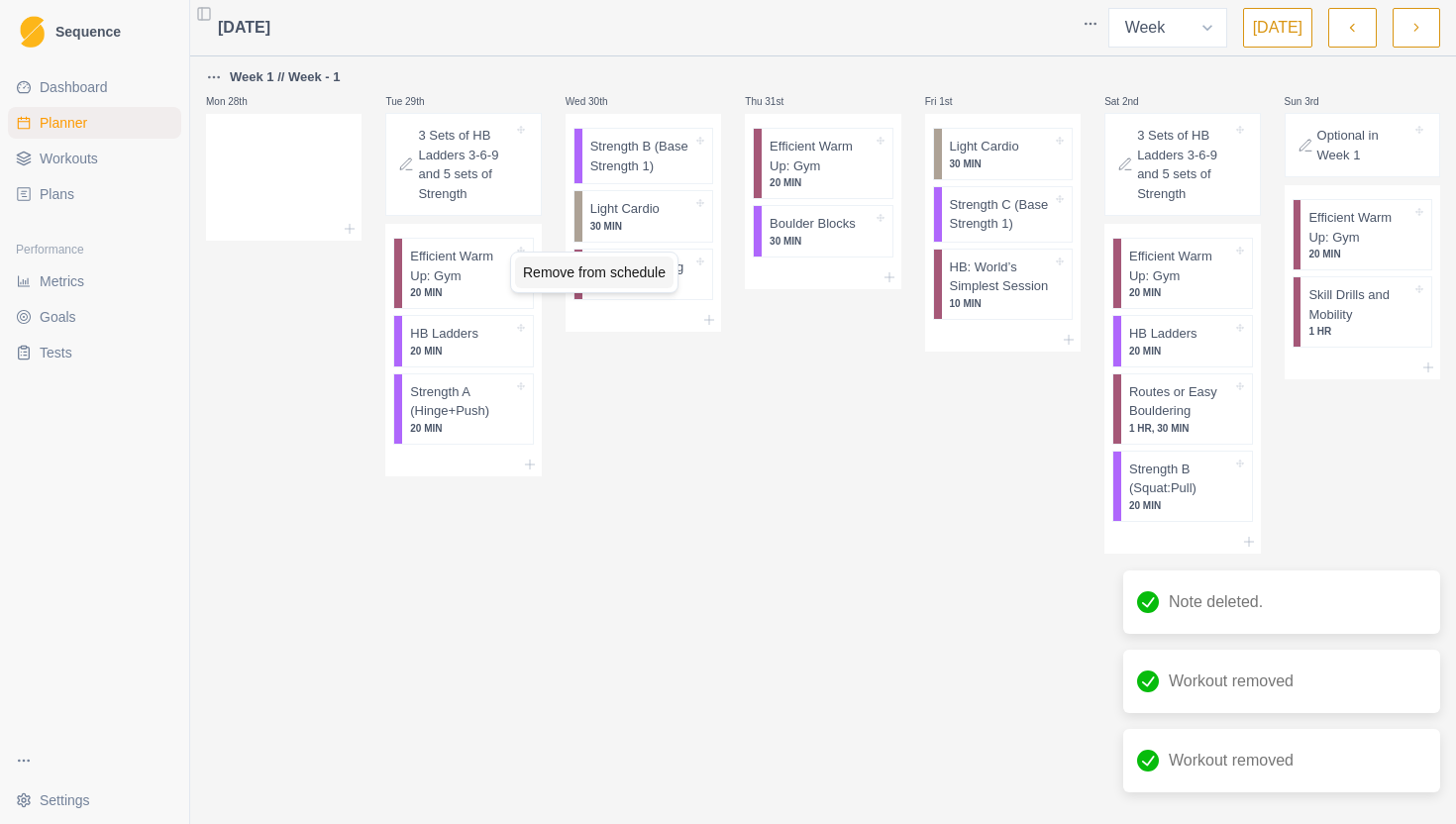 click on "Remove from schedule" at bounding box center (594, 272) 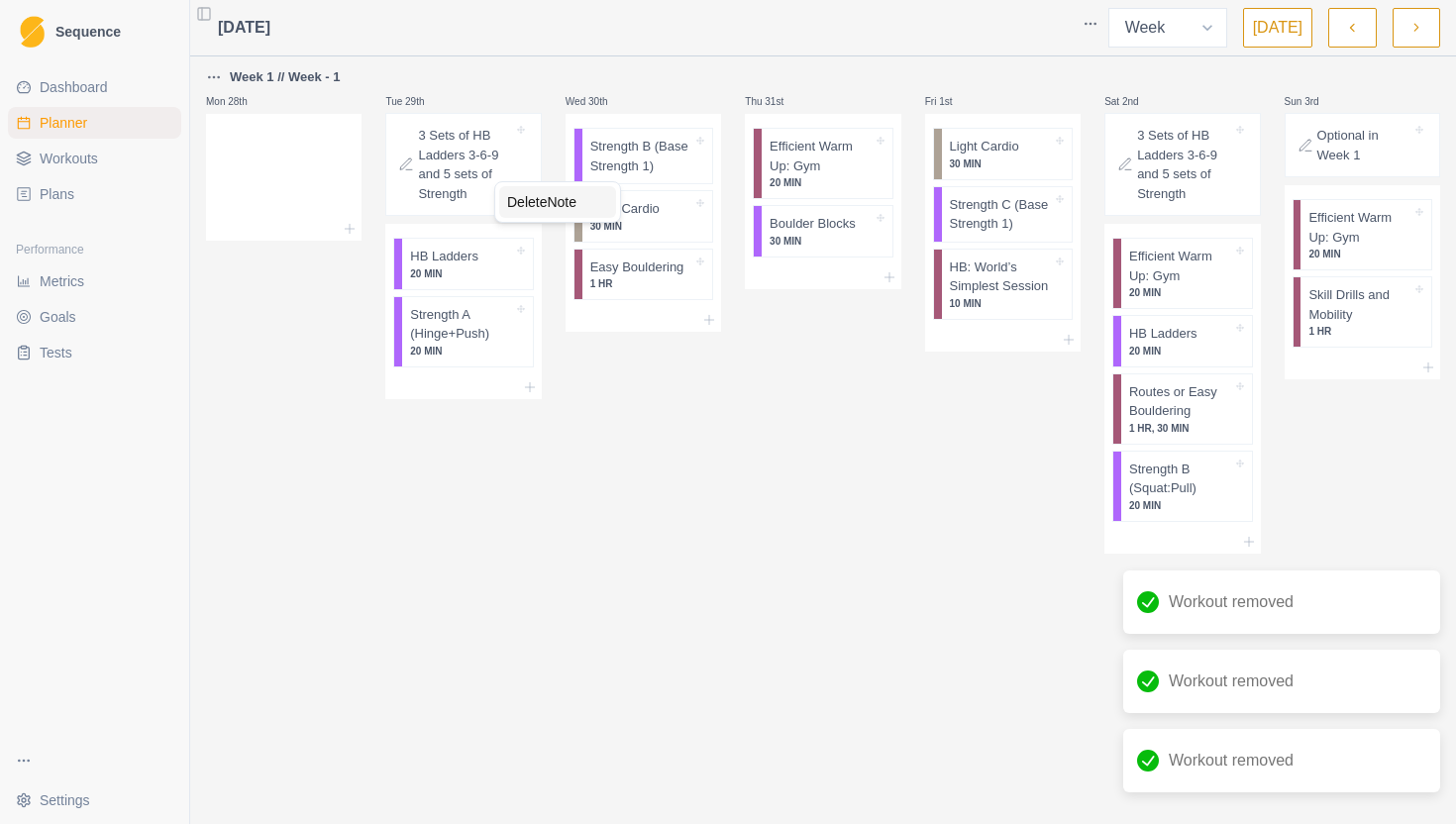 click on "Delete  Note" at bounding box center [558, 202] 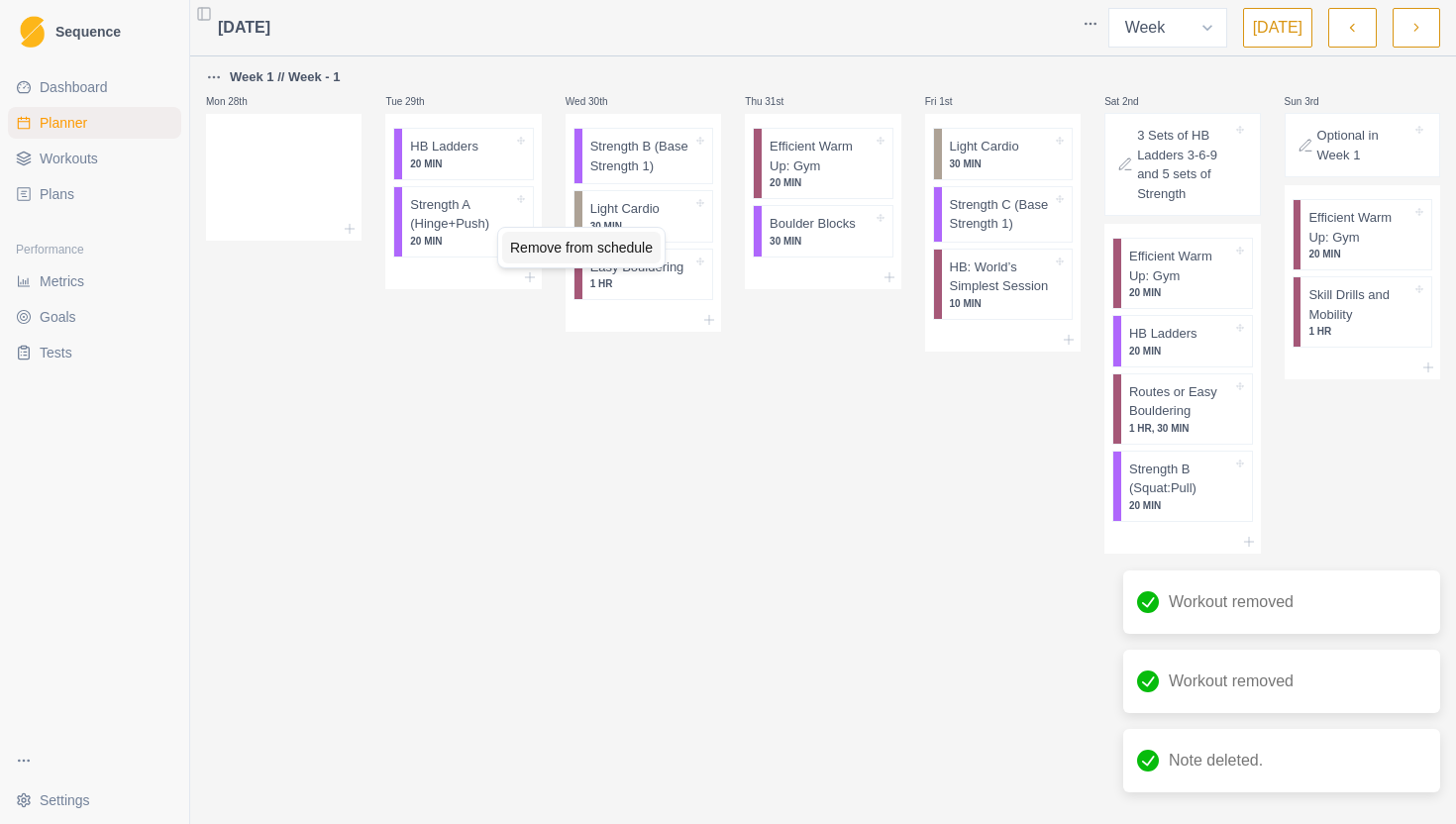 click on "Remove from schedule" at bounding box center (581, 248) 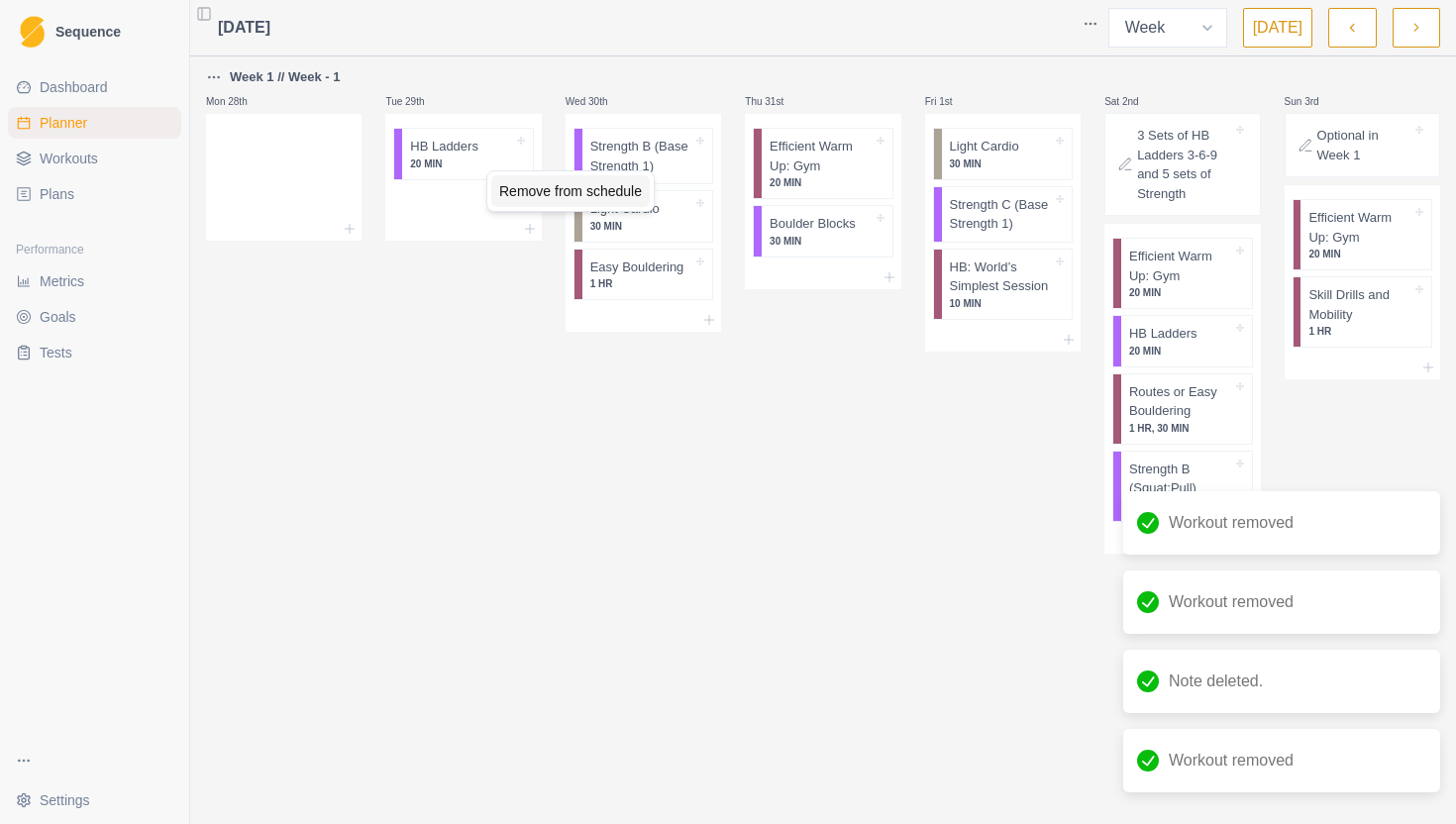 click on "Remove from schedule" at bounding box center [571, 191] 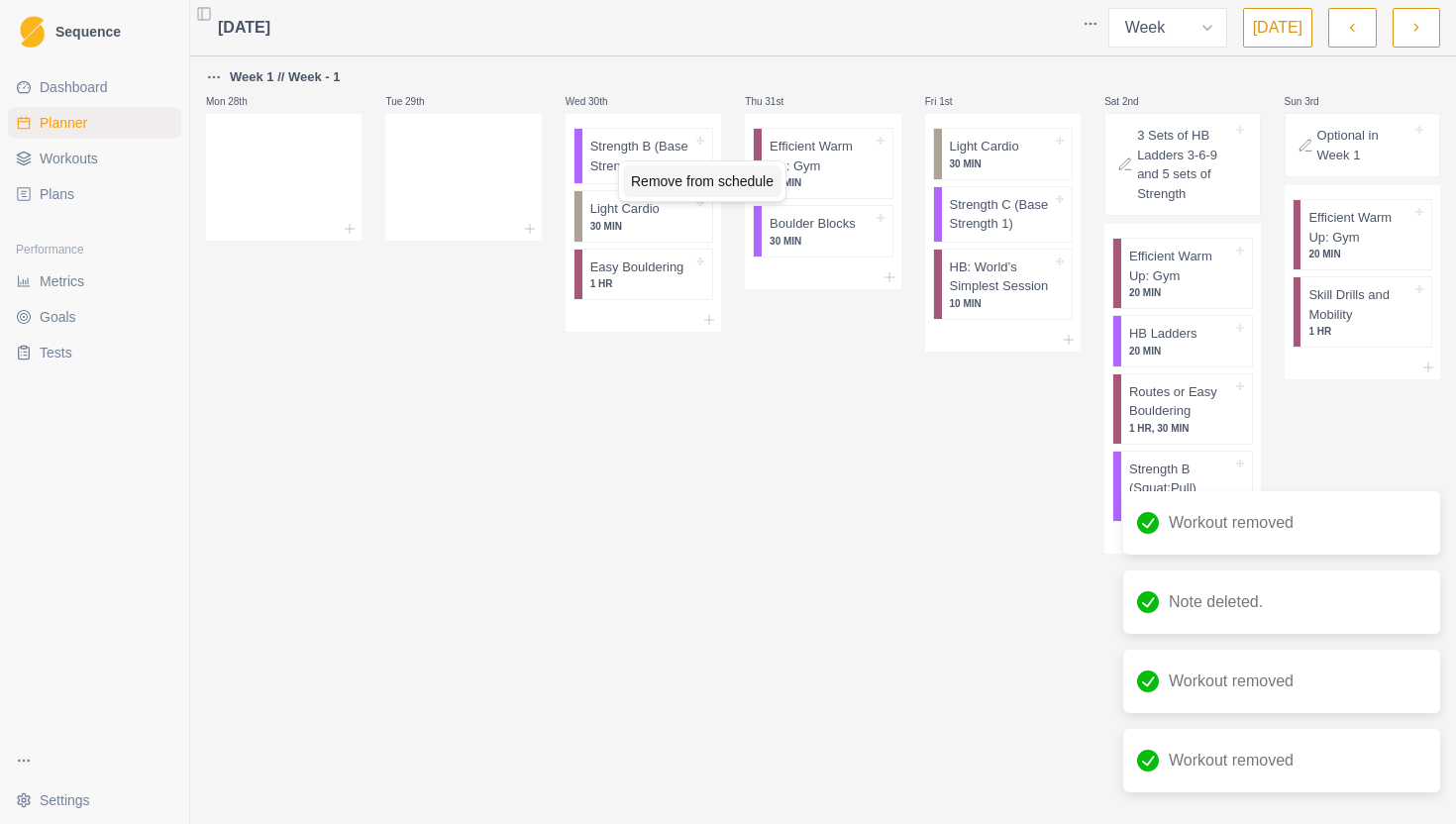 click on "Remove from schedule" at bounding box center [702, 181] 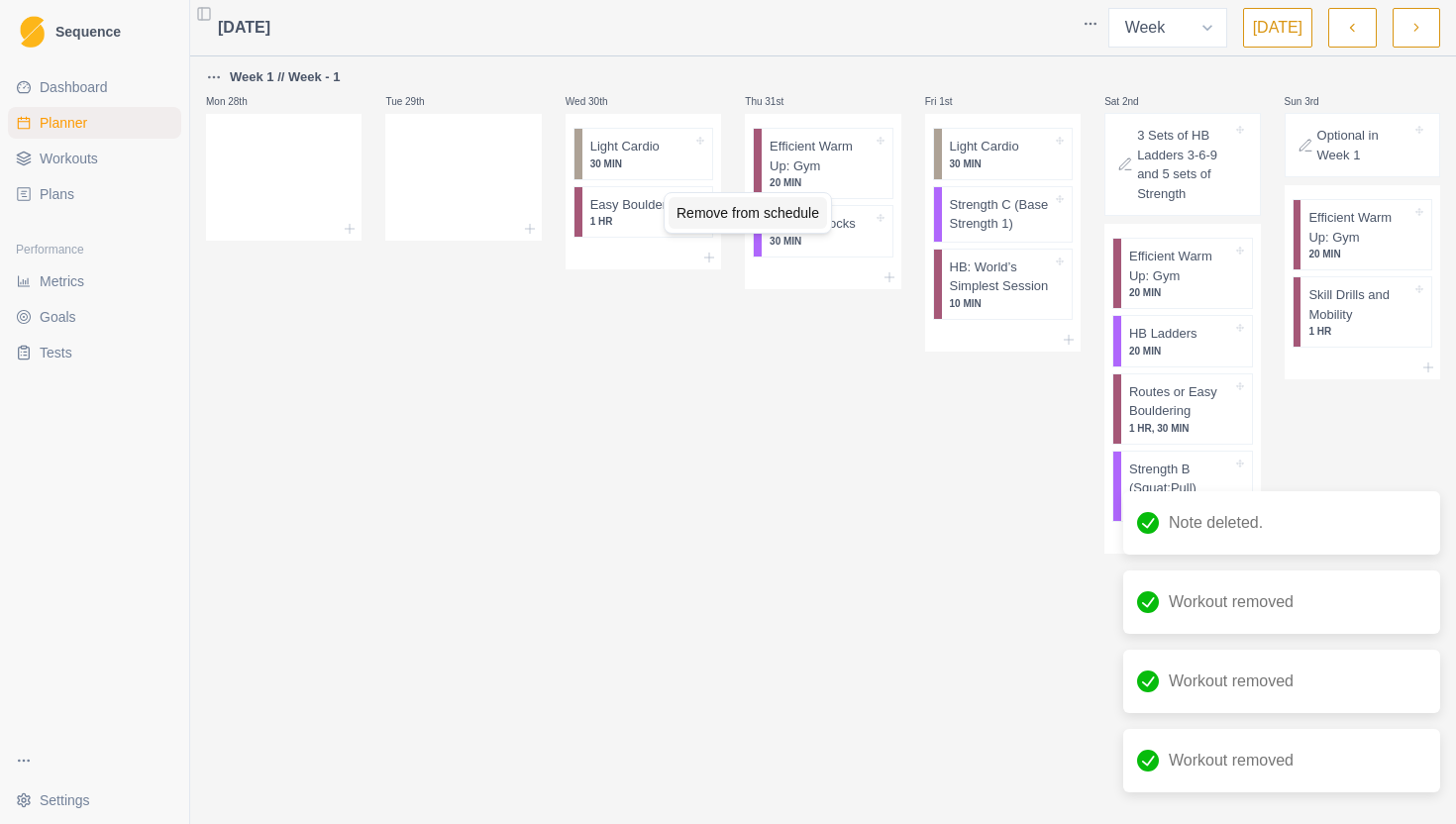 click on "Remove from schedule" at bounding box center [748, 213] 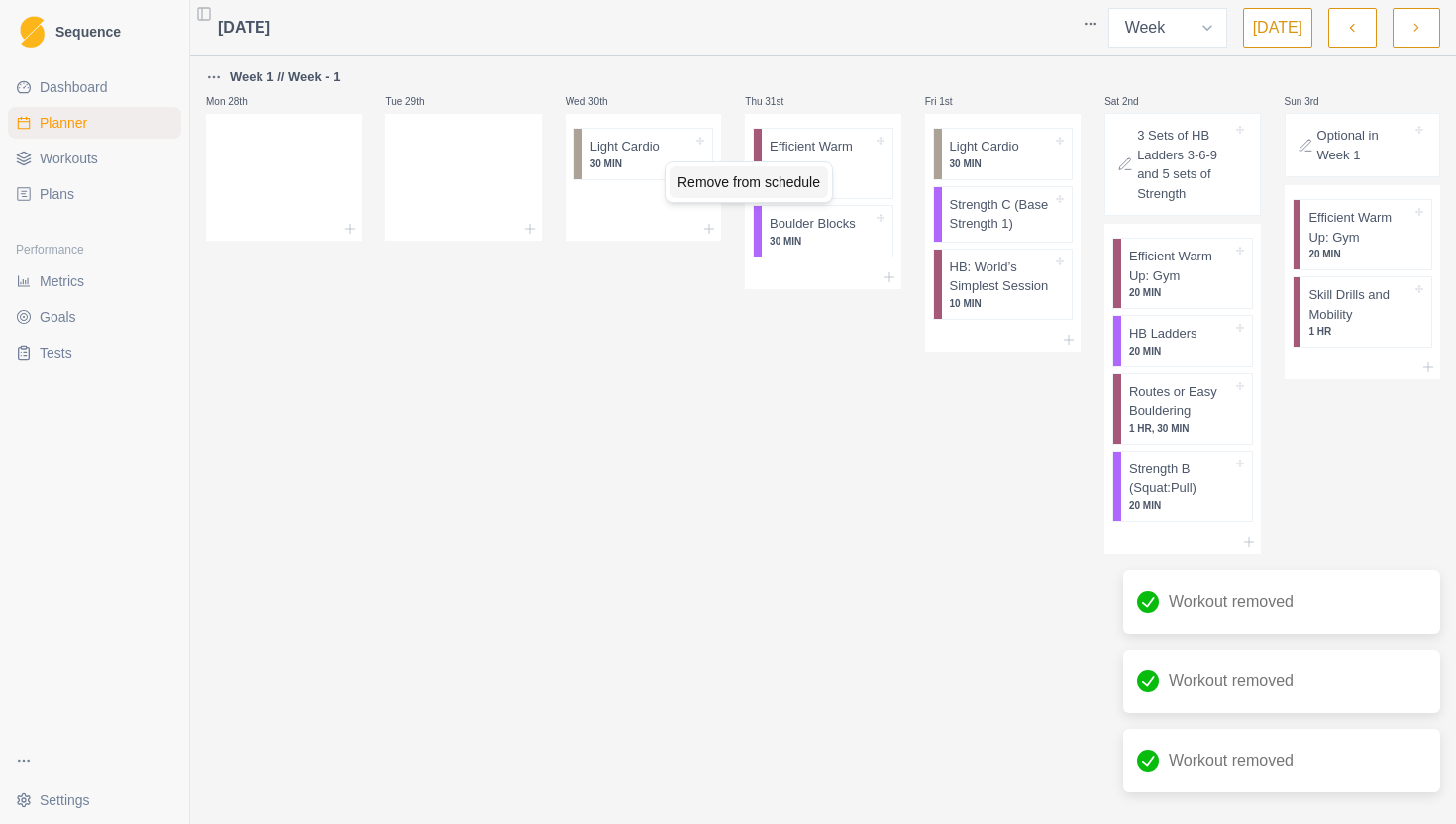 click on "Remove from schedule" at bounding box center [749, 182] 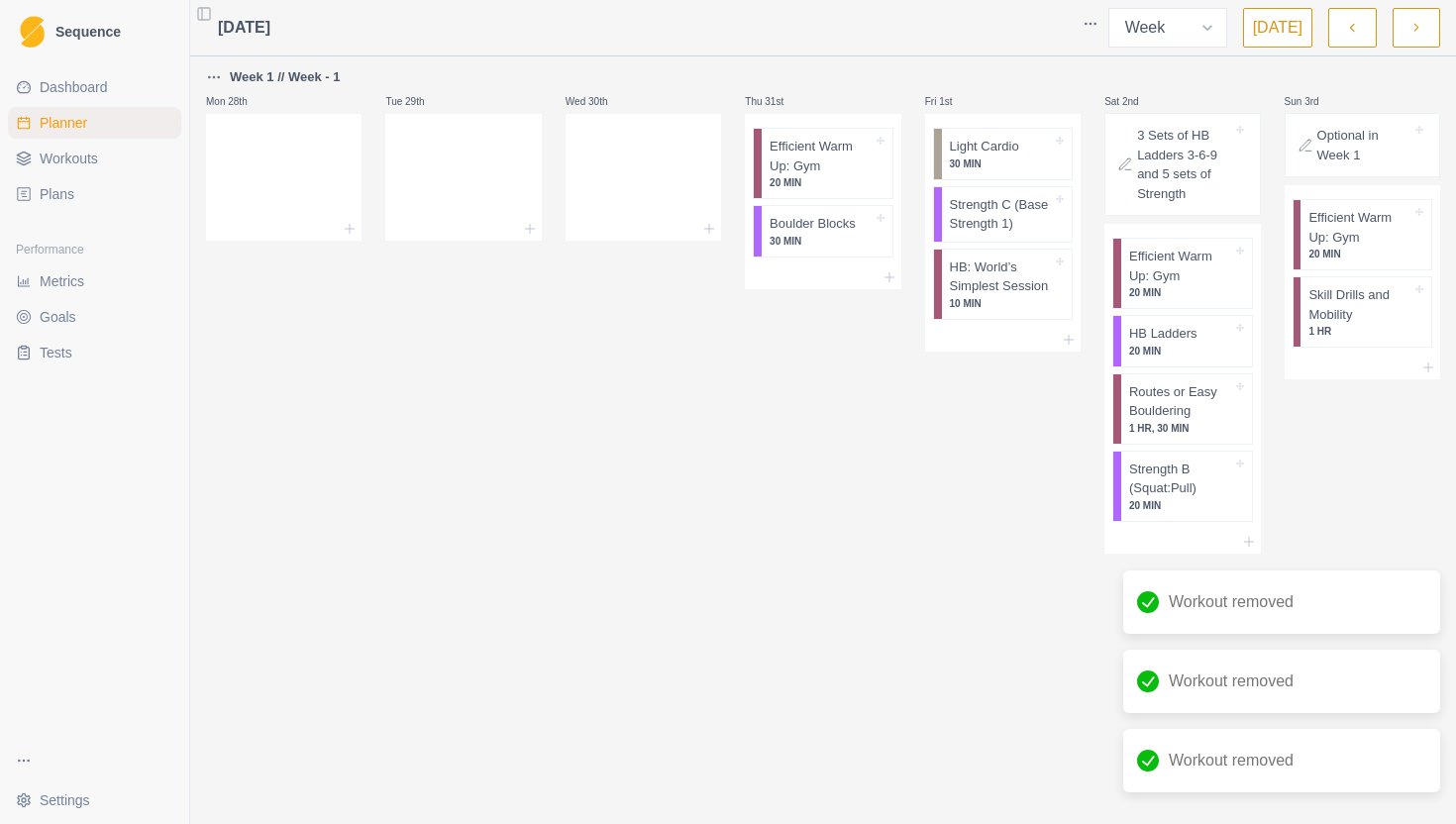 click at bounding box center (1416, 28) 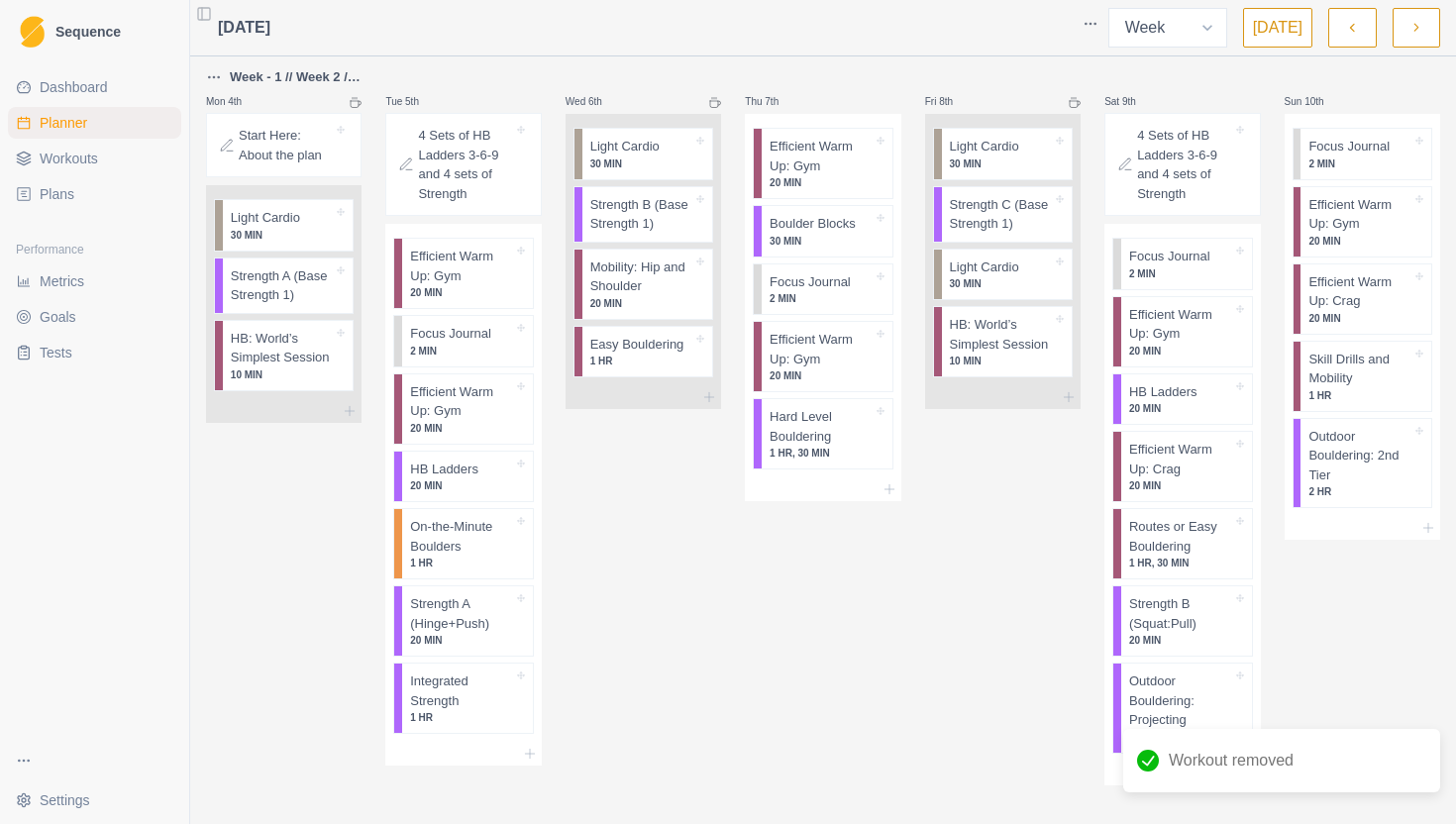 click 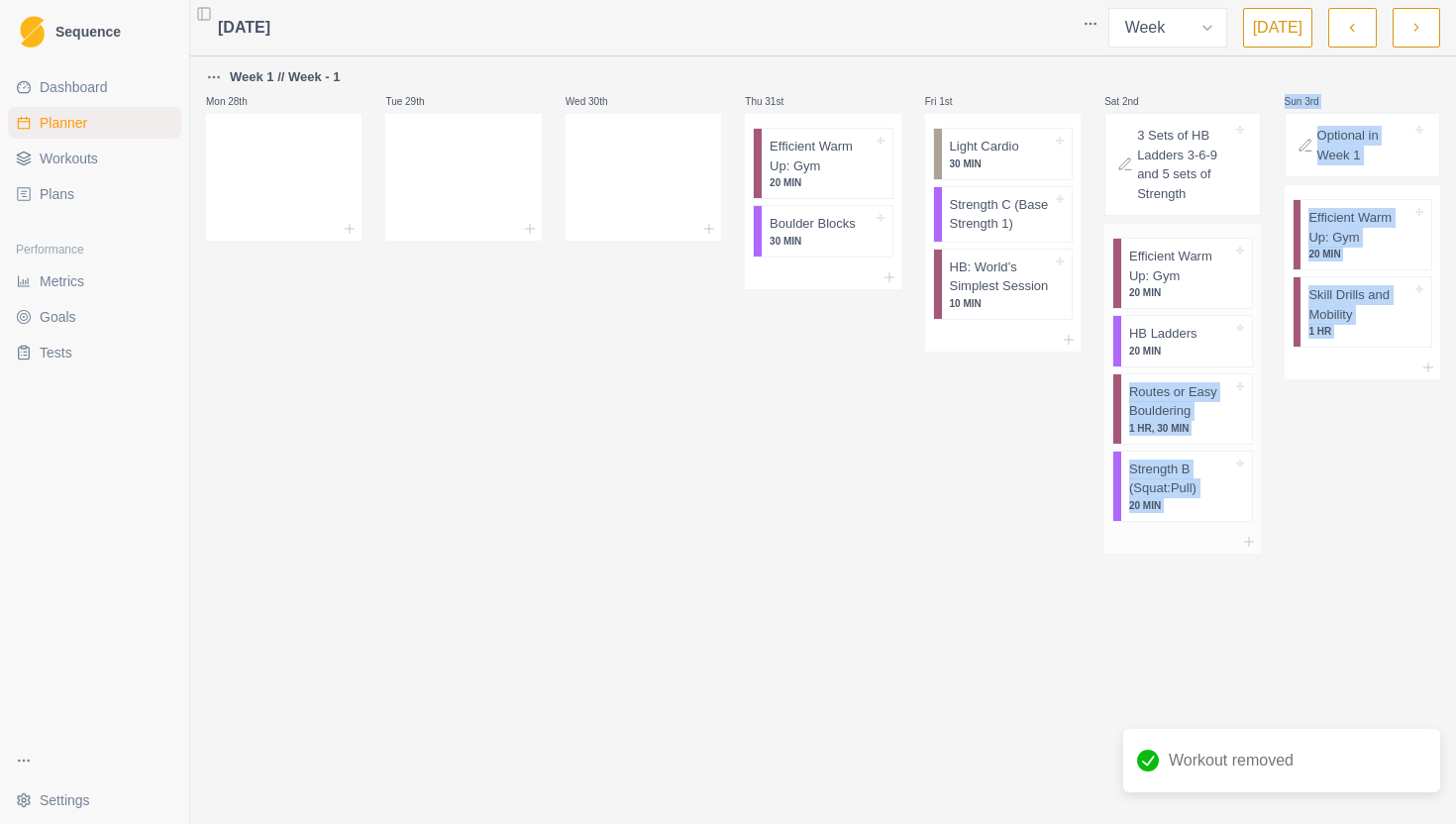 drag, startPoint x: 1347, startPoint y: 557, endPoint x: 1137, endPoint y: 423, distance: 249.11042 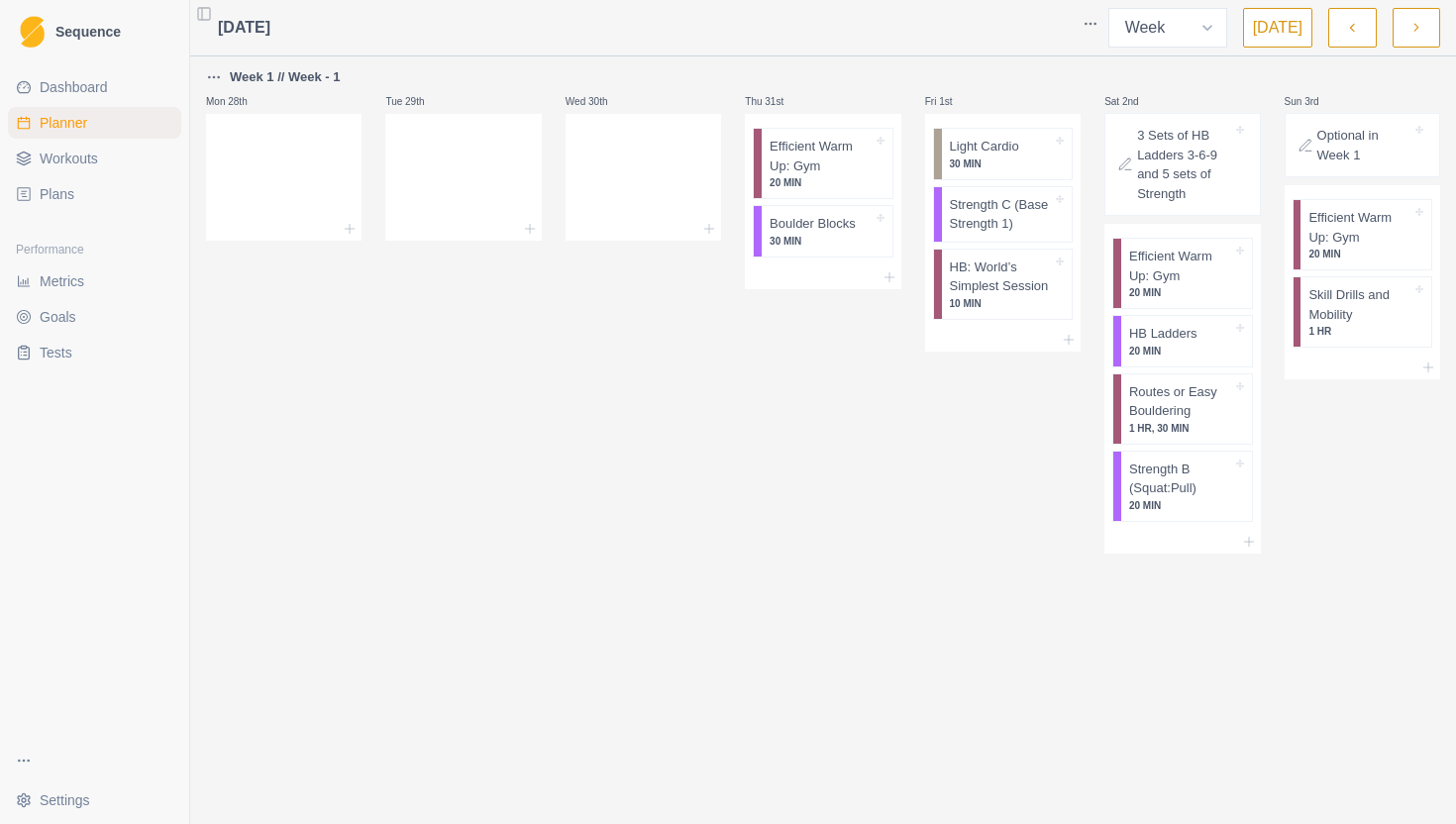 click on "Thu 31st Efficient Warm Up: Gym 20 MIN Boulder Blocks 30 MIN" at bounding box center (822, 309) 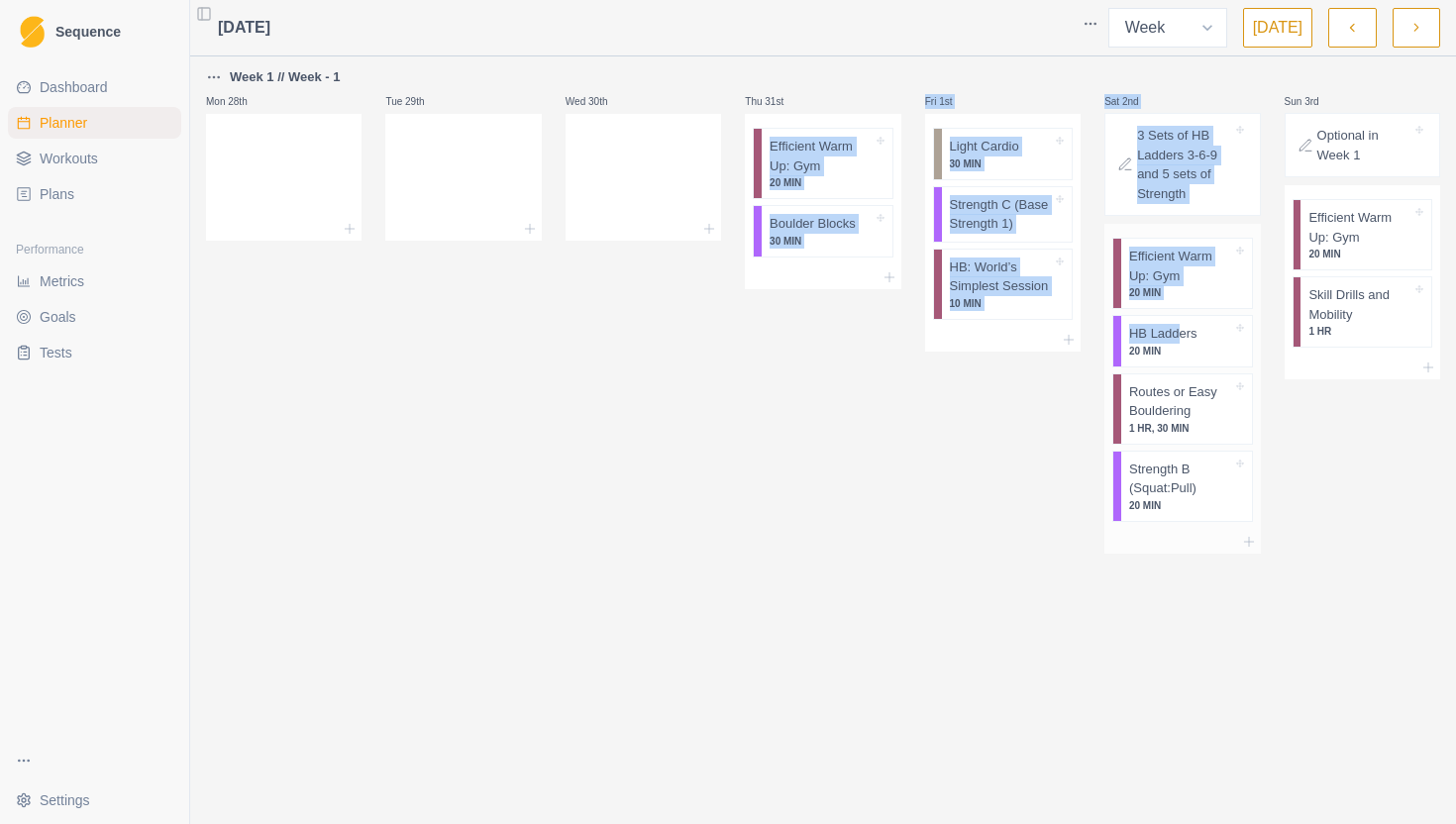 drag, startPoint x: 756, startPoint y: 120, endPoint x: 1179, endPoint y: 330, distance: 472.25946 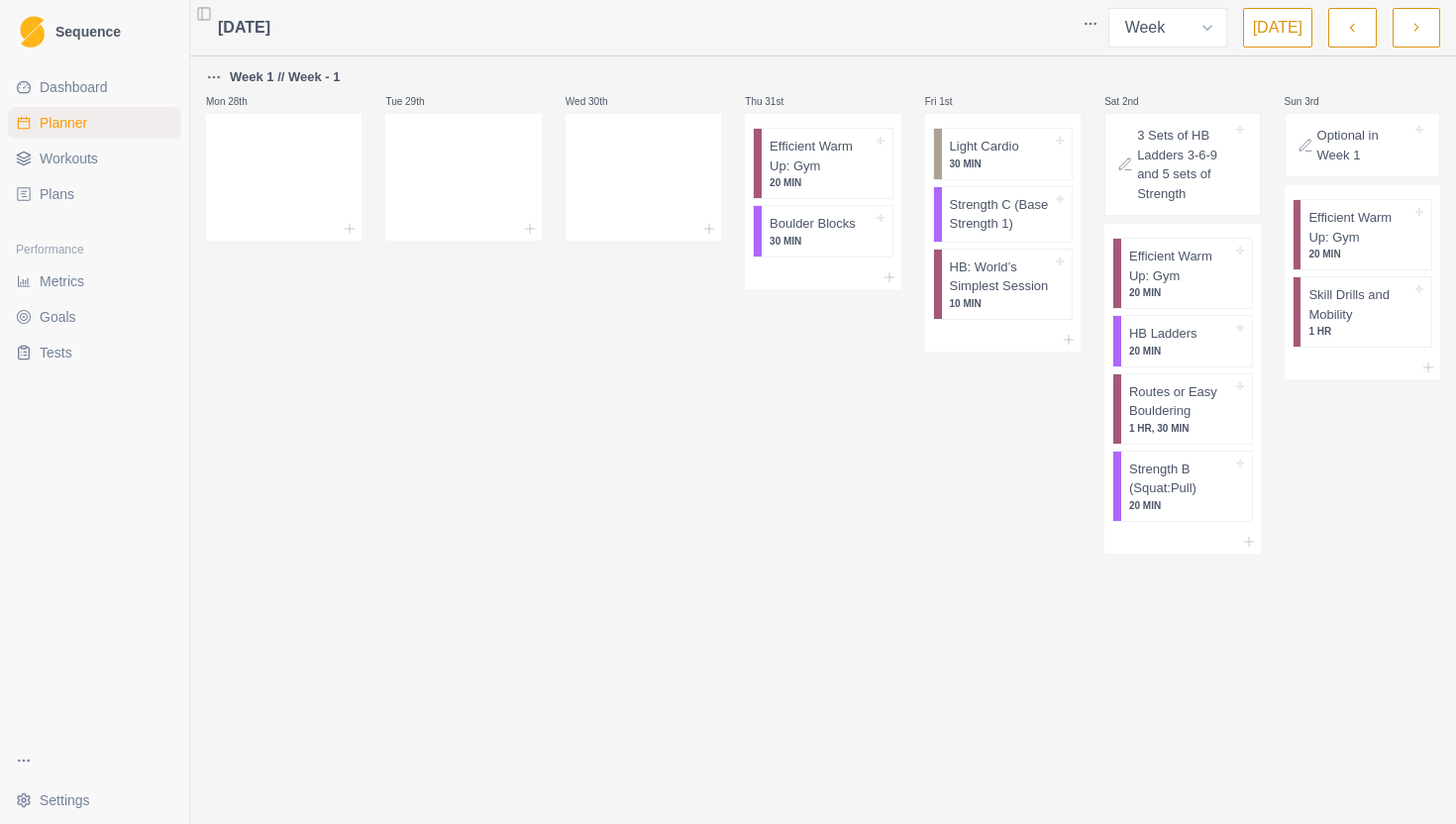 click on "Week 1 // Week - 1 Mon 28th Tue 29th Wed 30th Thu 31st Efficient Warm Up: Gym 20 MIN Boulder Blocks 30 MIN Fri 1st Light Cardio 30 MIN Strength C (Base Strength 1) HB: World’s Simplest Session 10 MIN Sat 2nd 3 Sets of HB Ladders 3-6-9 and 5 sets of Strength Efficient Warm Up: Gym 20 MIN HB Ladders 20 MIN Routes or Easy Bouldering 1 HR, 30 MIN Strength B (Squat:Pull) 20 [PERSON_NAME] 3rd Optional in Week 1 Efficient Warm Up: Gym 20 MIN Skill Drills and Mobility 1 HR" at bounding box center [823, 309] 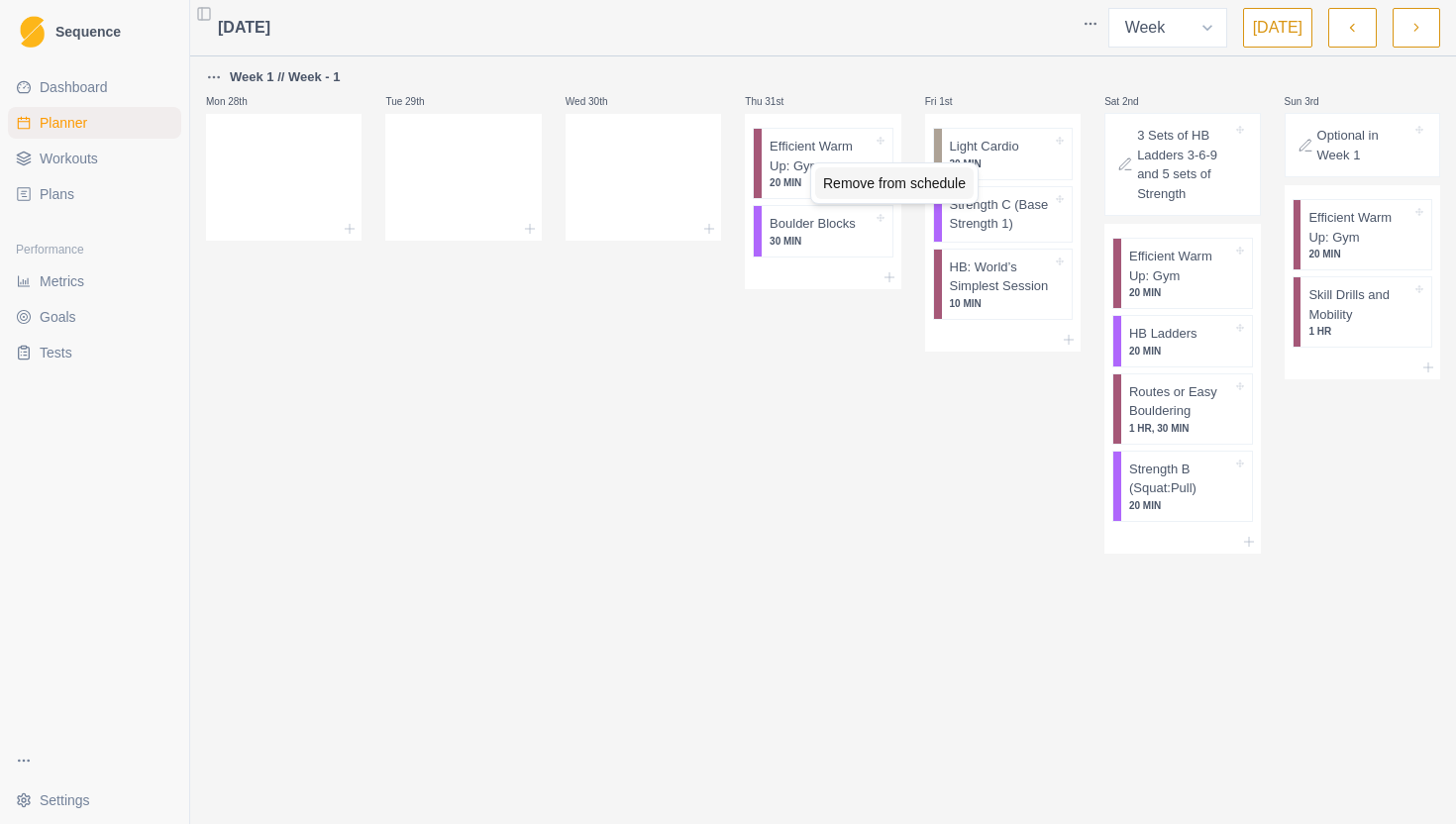 click on "Remove from schedule" at bounding box center [894, 183] 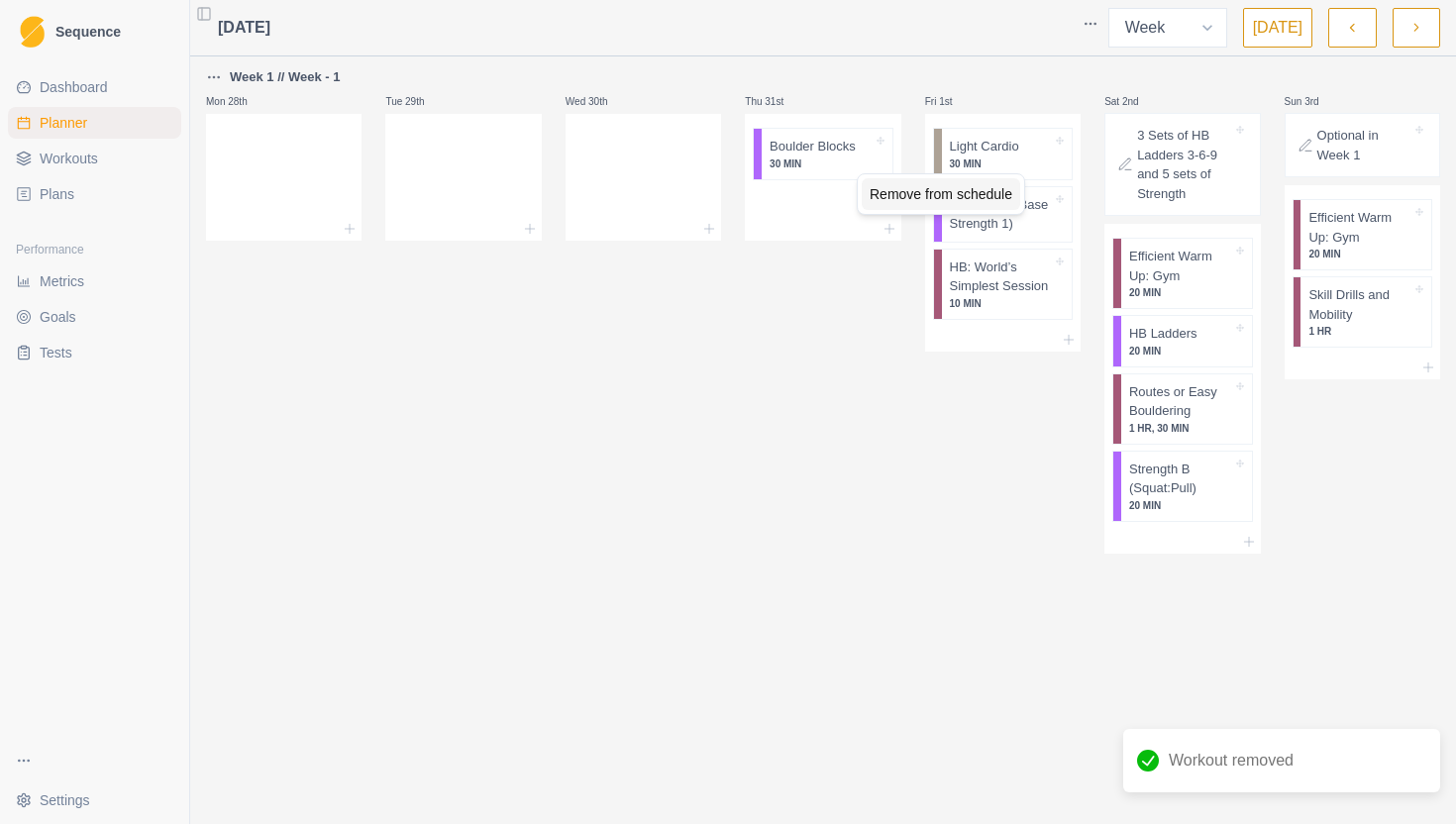 click on "Remove from schedule" at bounding box center (941, 194) 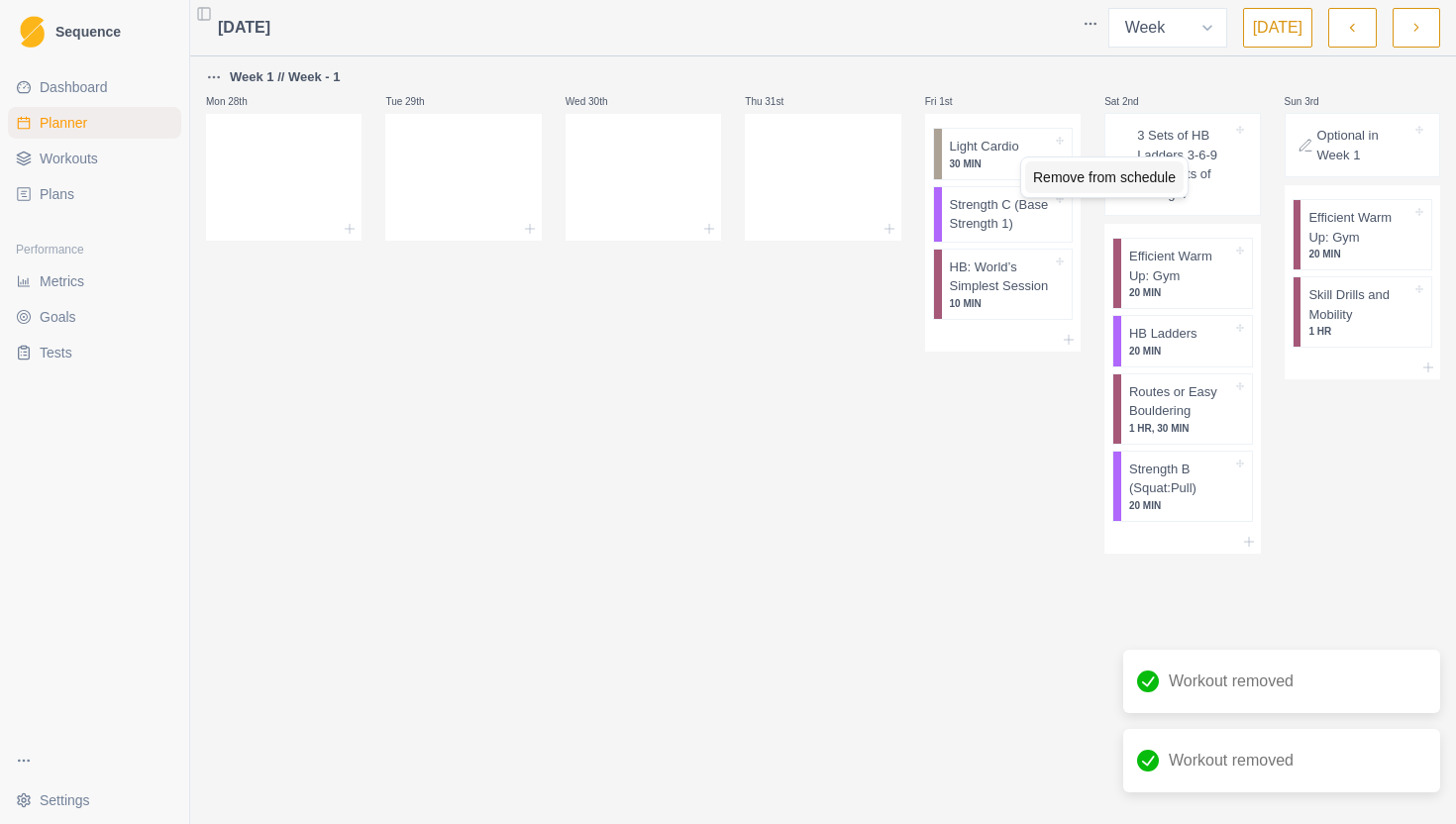 click on "Remove from schedule" at bounding box center [1104, 177] 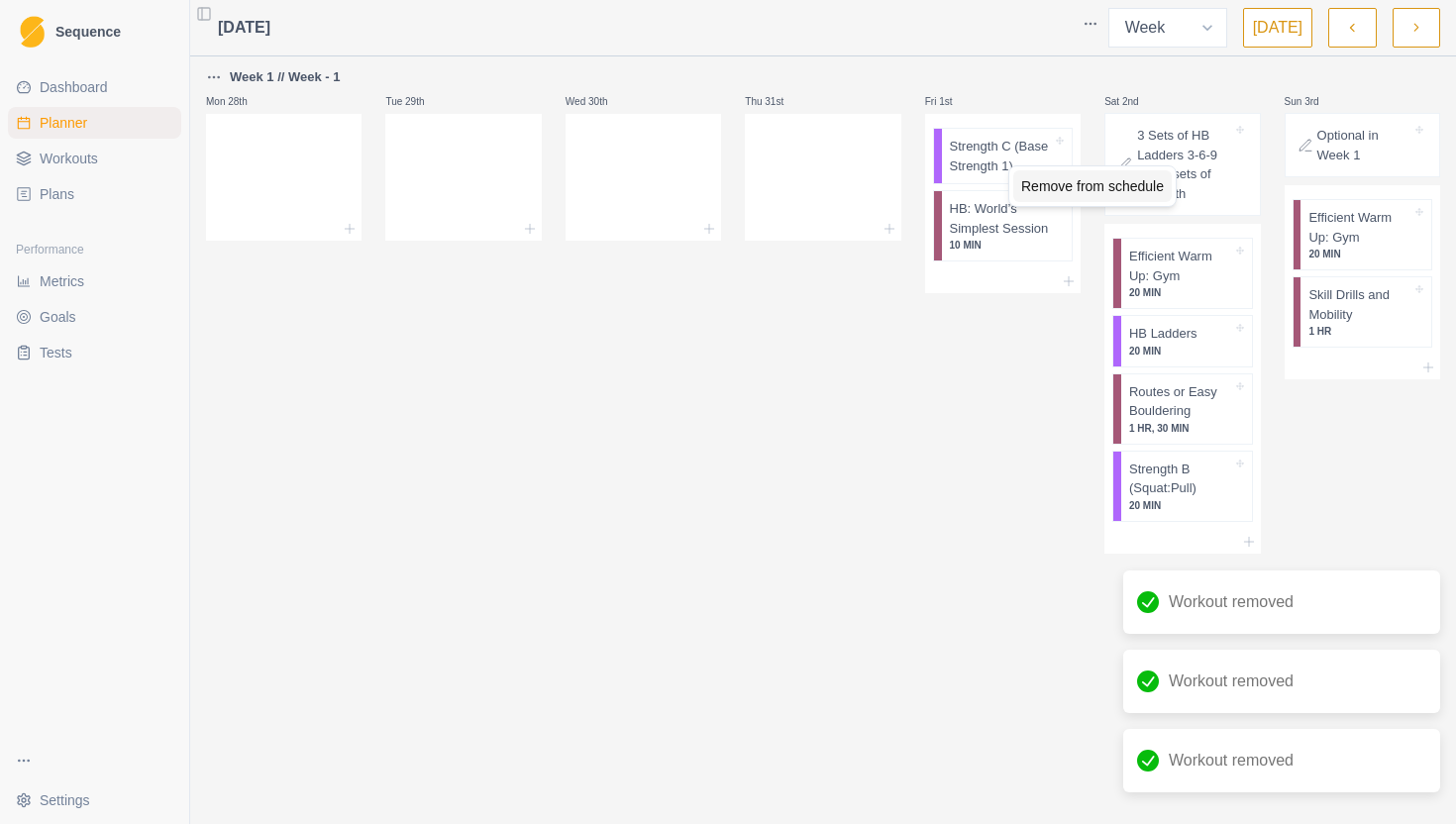 click on "Remove from schedule" at bounding box center (1092, 186) 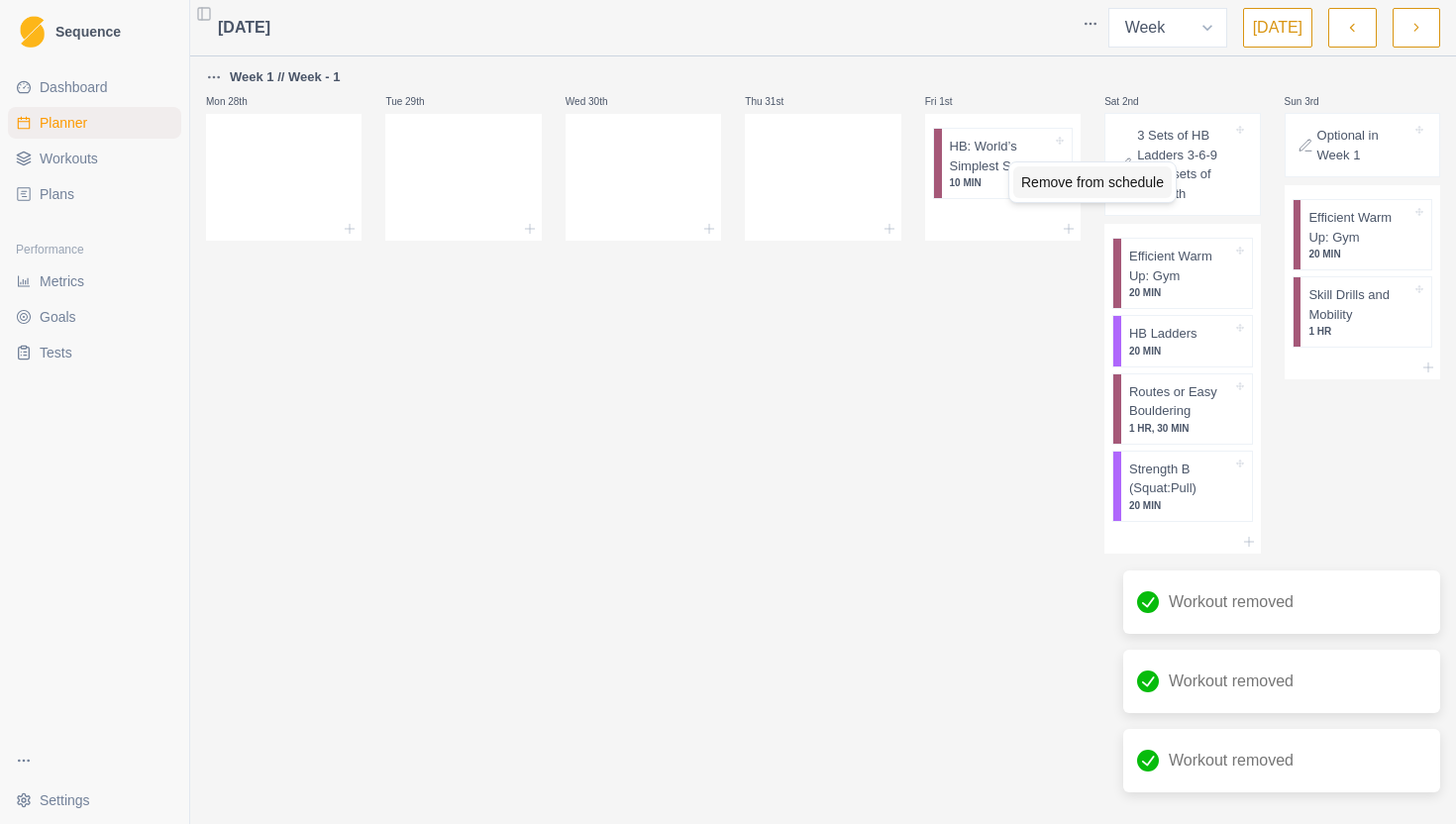 click on "Remove from schedule" at bounding box center (1092, 182) 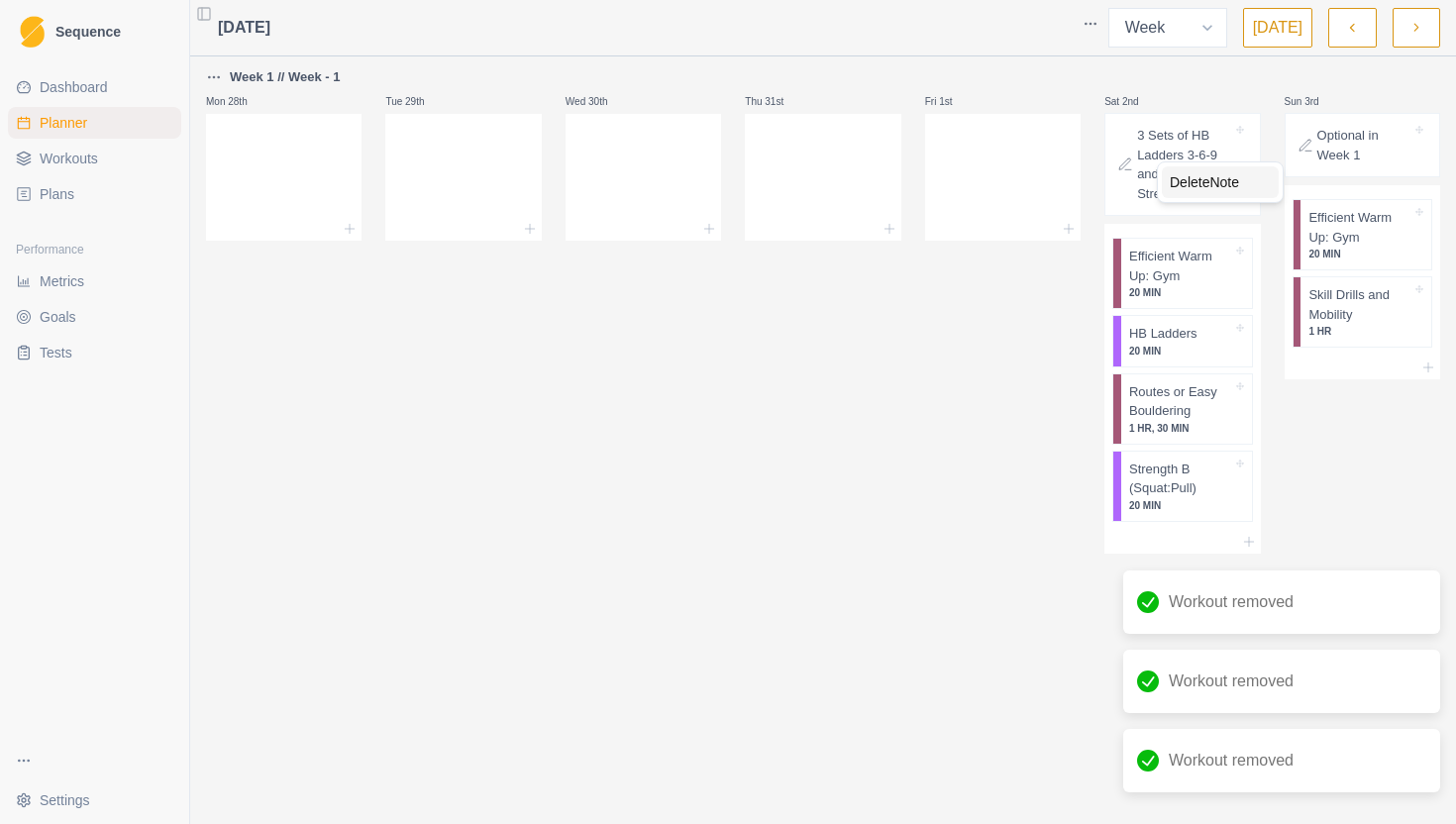 click on "Delete  Note" at bounding box center [1220, 182] 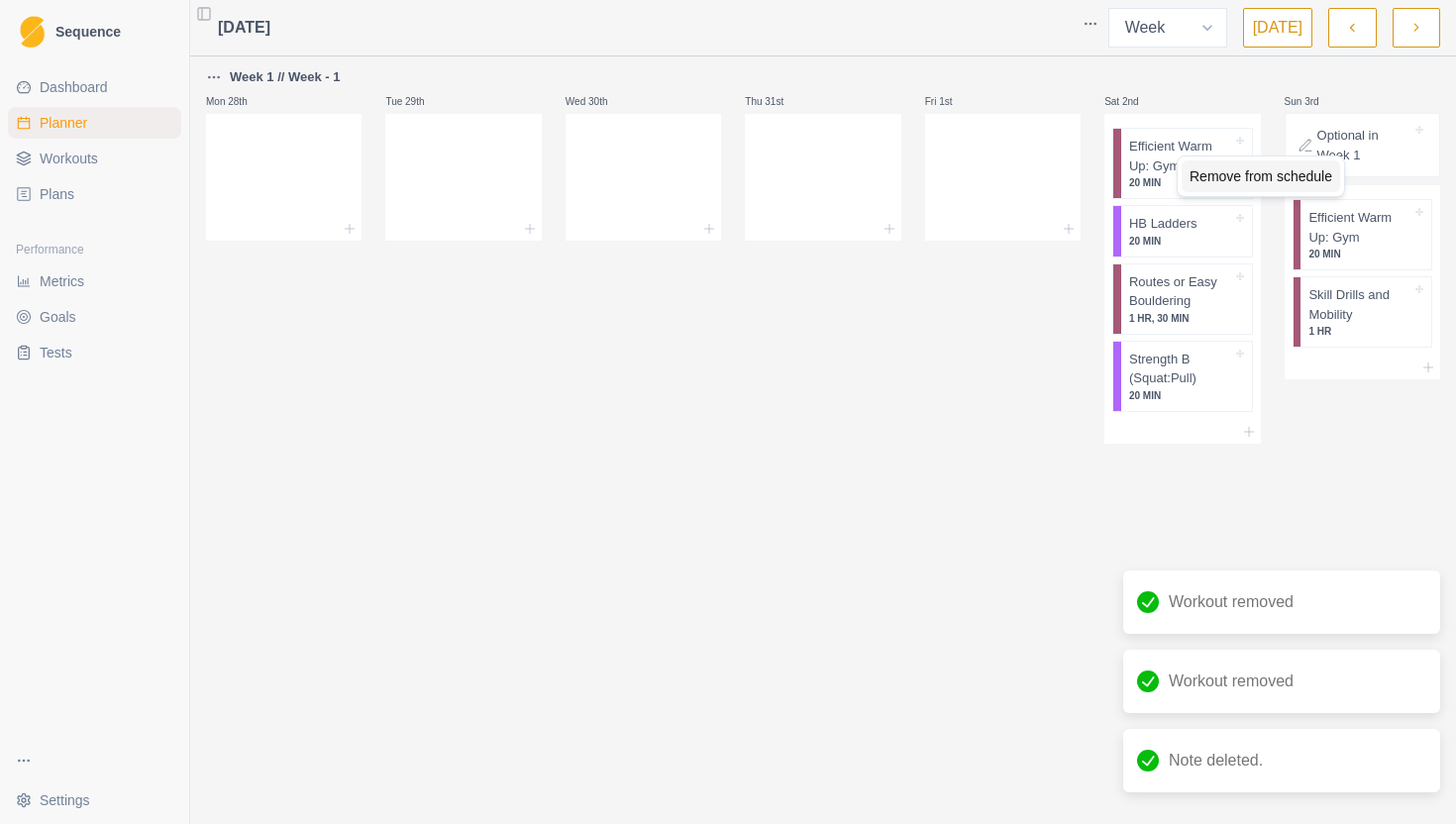click on "Remove from schedule" at bounding box center [1261, 176] 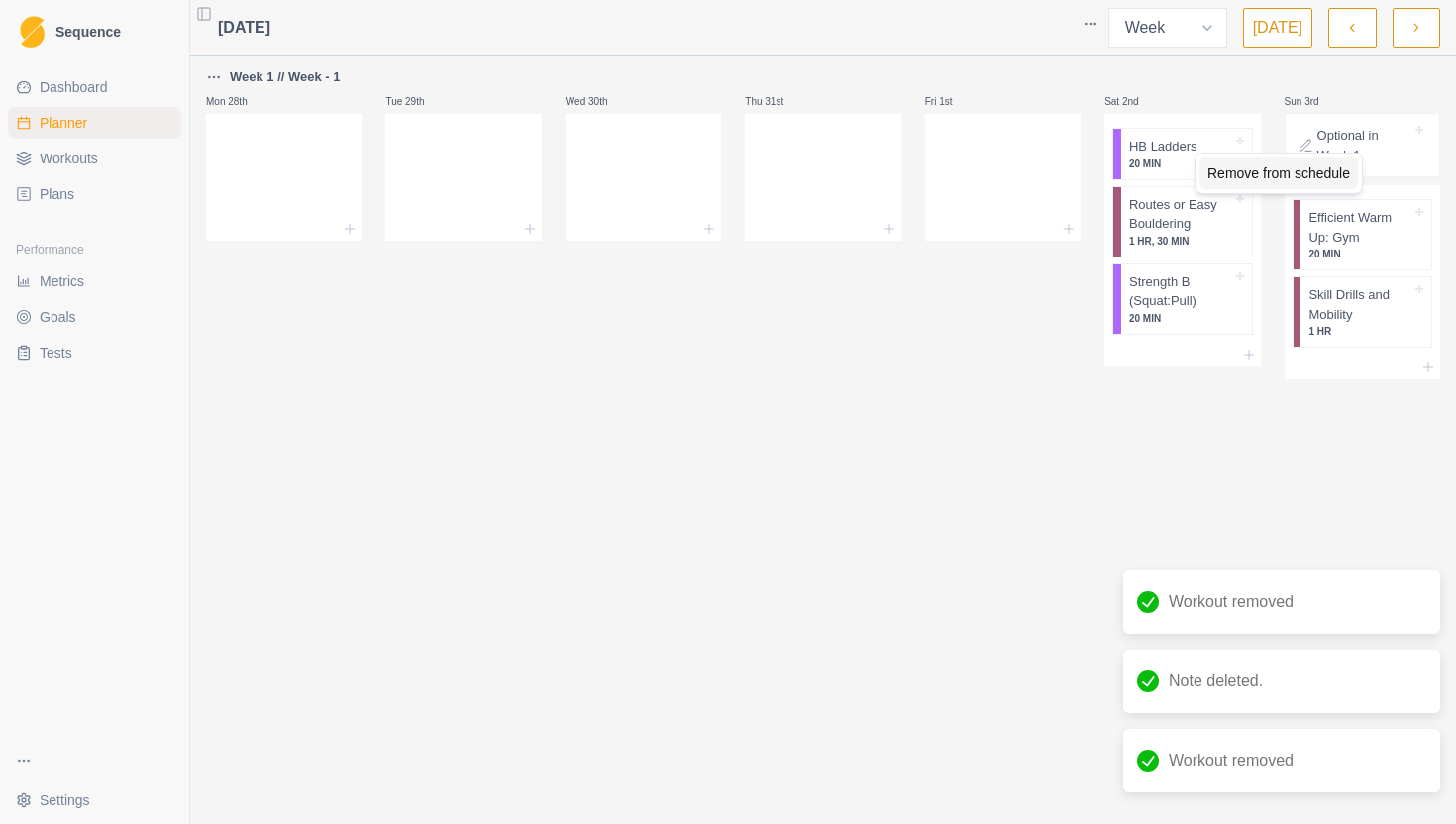 click on "Remove from schedule" at bounding box center [1279, 173] 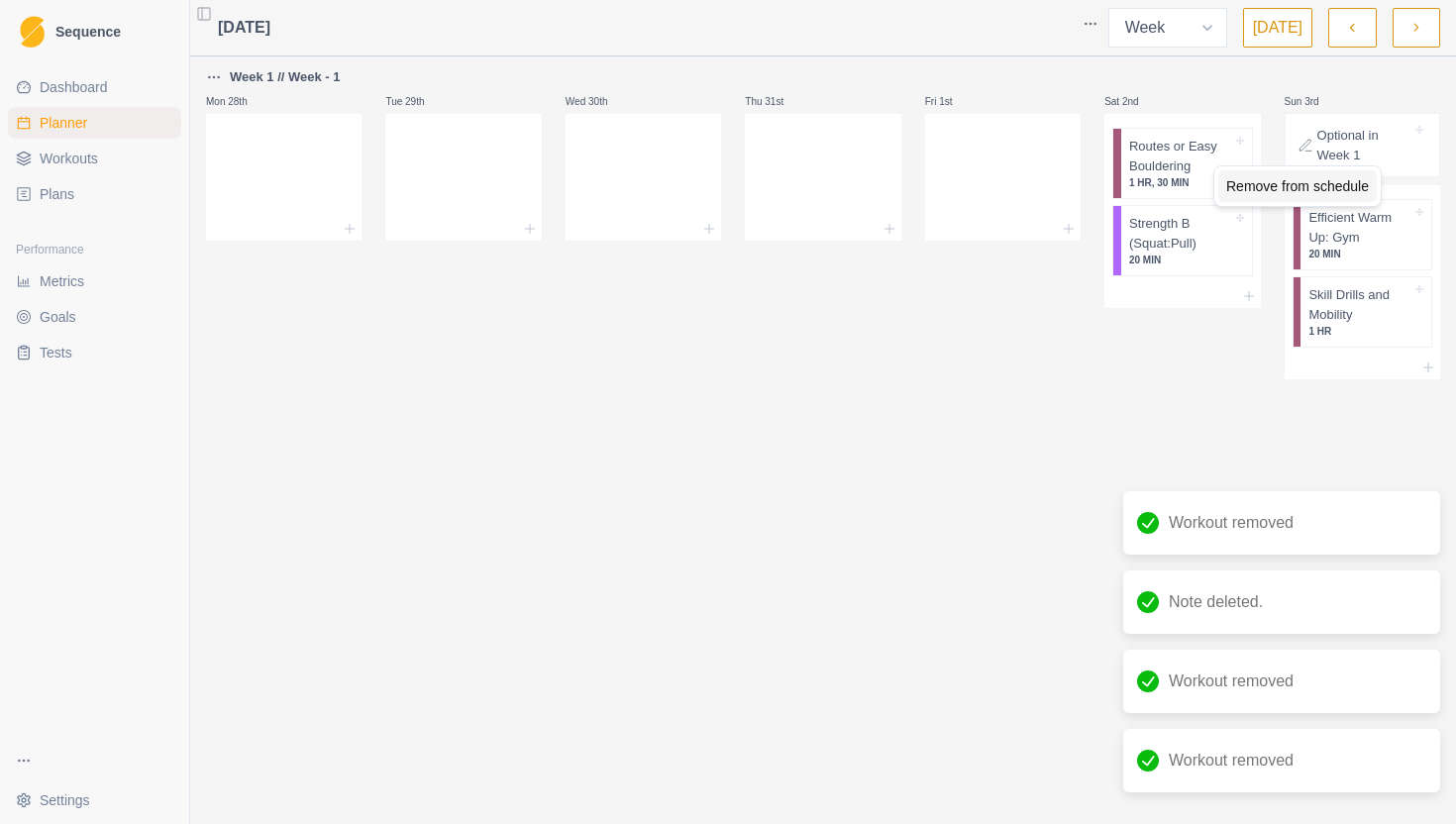 click on "Remove from schedule" at bounding box center [1298, 186] 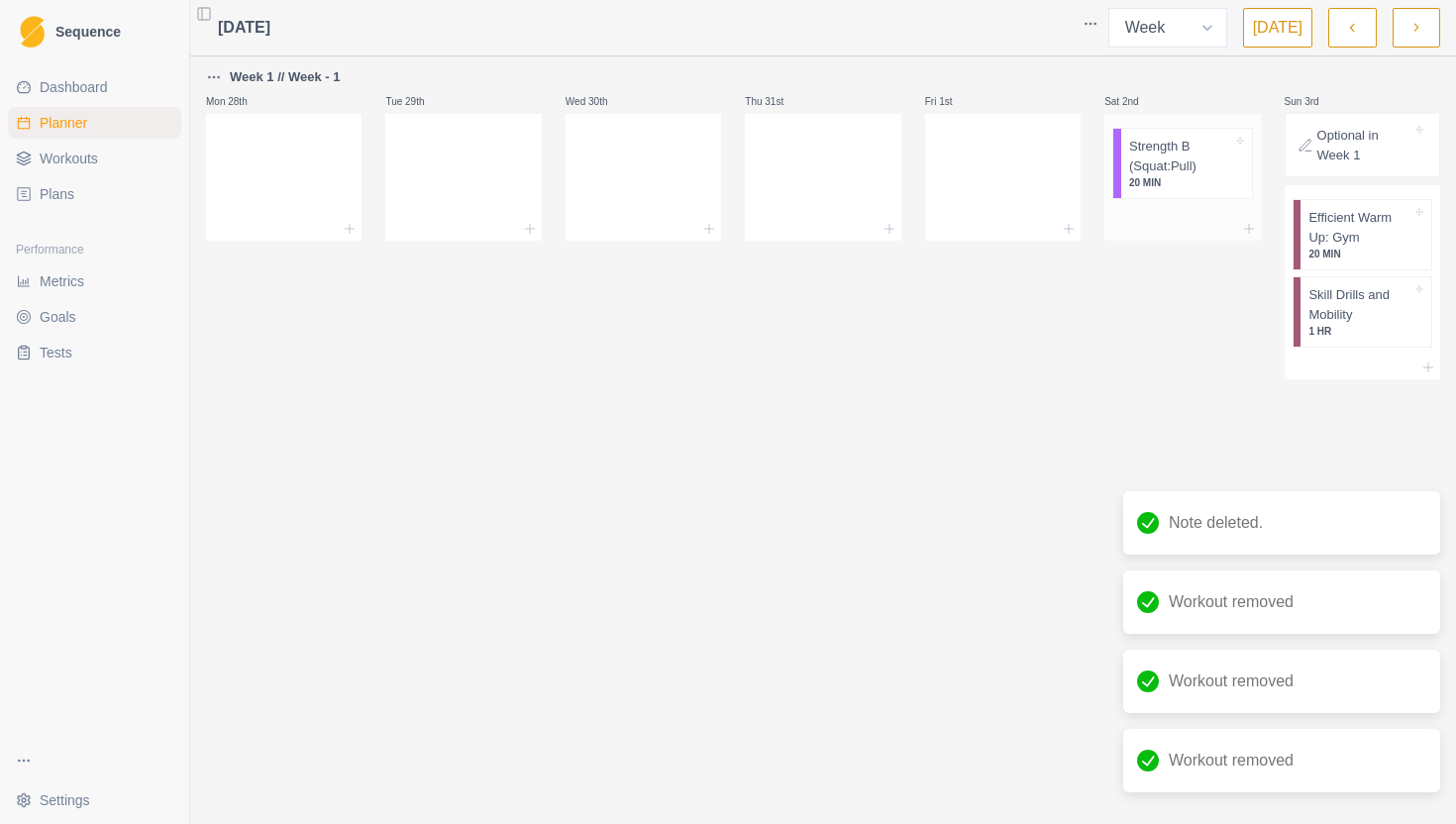 click on "Strength B (Squat:Pull) 20 MIN" at bounding box center [1187, 163] 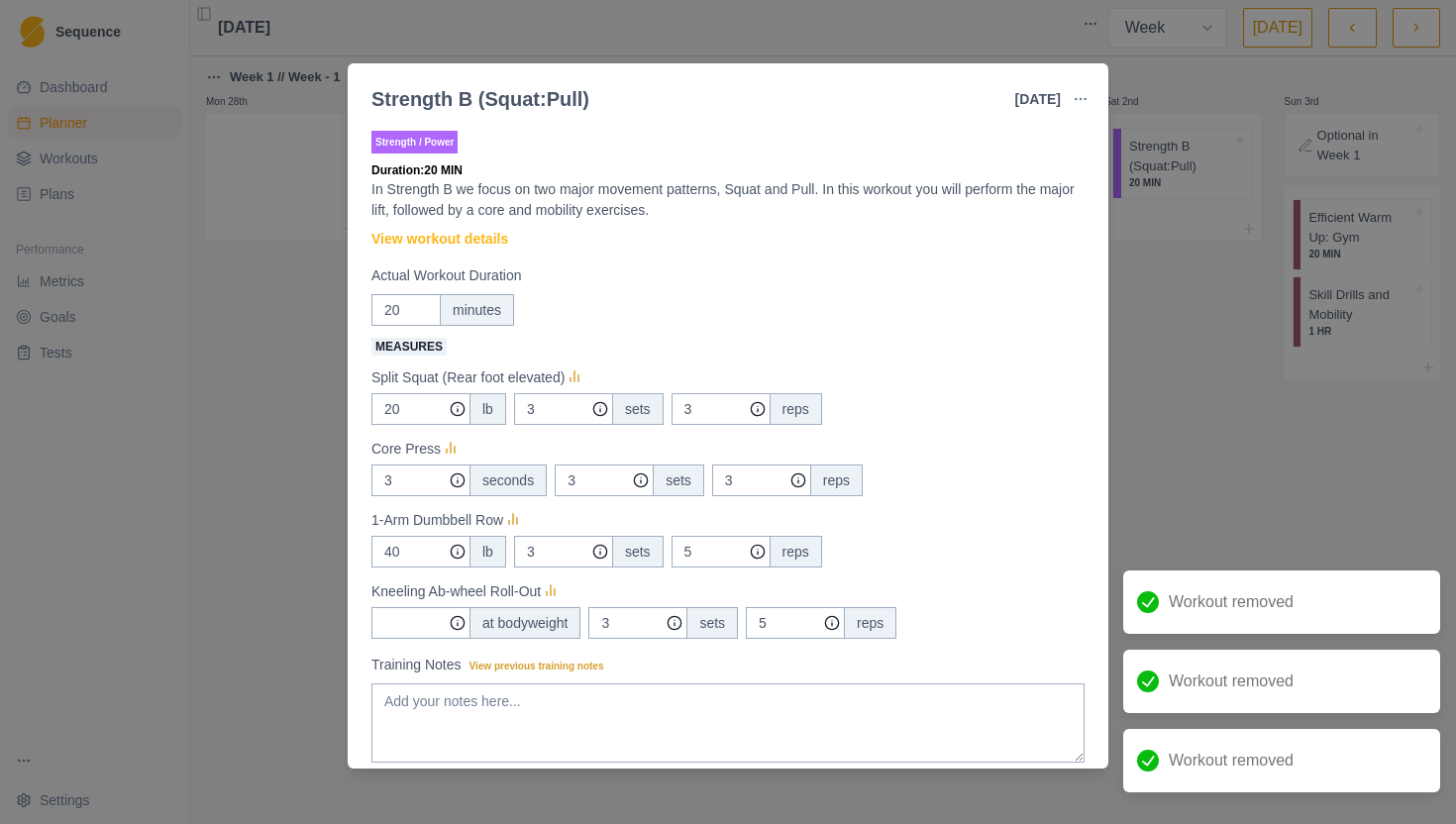 click on "Strength B (Squat:Pull) [DATE] Link To Goal View Workout Metrics Edit Original Workout Reschedule Workout Remove From Schedule Strength / Power Duration:  20 MIN In Strength B we focus on two major movement patterns, Squat and Pull. In this workout you will perform the major lift, followed by a core and mobility exercises. View workout details Actual Workout Duration 20 minutes Measures Split Squat (Rear foot elevated) 20 lb 3 sets 3 reps Core Press 3 seconds 3 sets 3 reps 1-Arm Dumbbell Row 40 lb 3 sets 5 reps Kneeling Ab-wheel  Roll-Out at bodyweight 3 sets 5 reps Training Notes View previous training notes Mark as Incomplete Complete Workout" at bounding box center (728, 412) 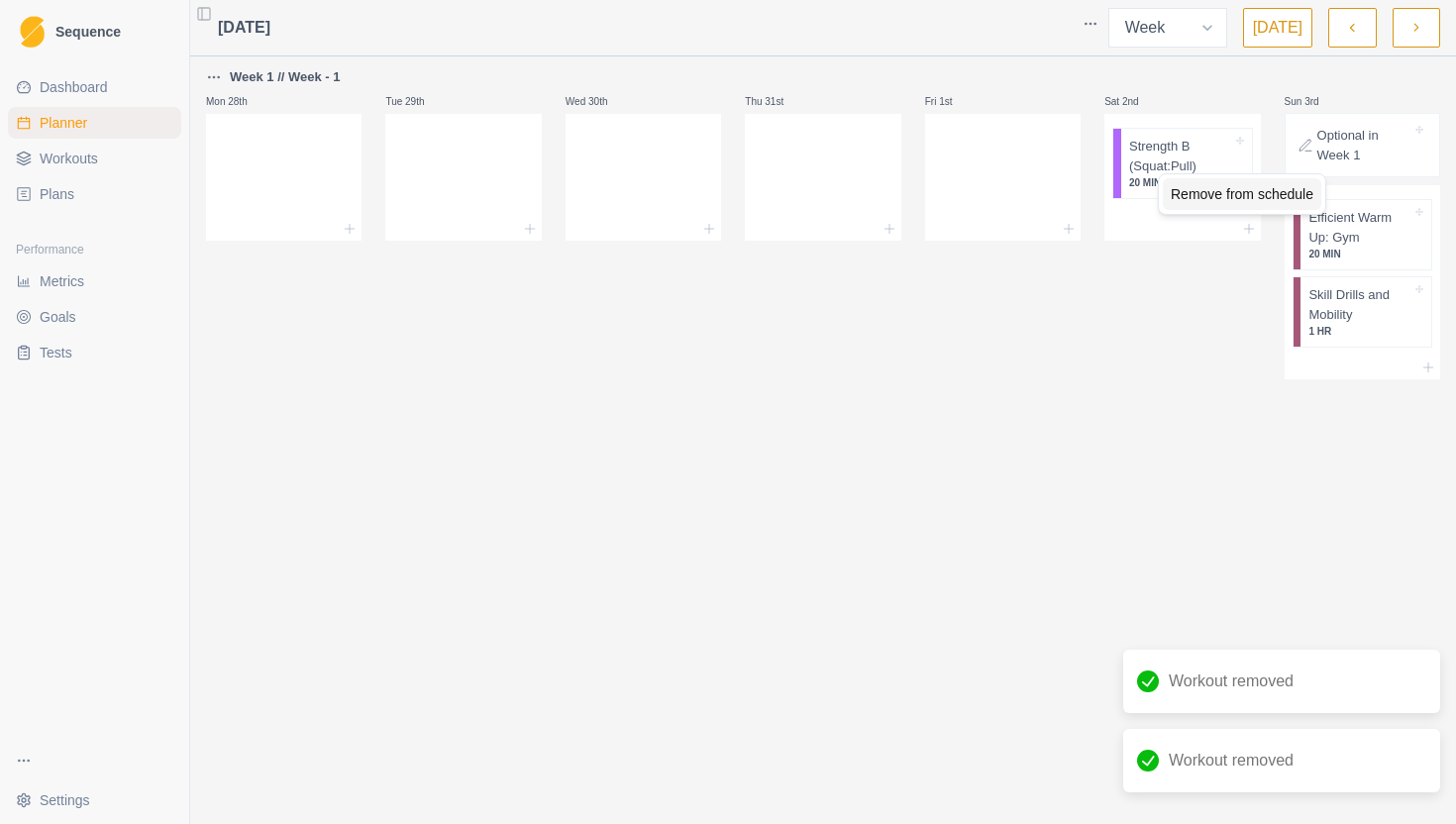 click on "Remove from schedule" at bounding box center [1242, 194] 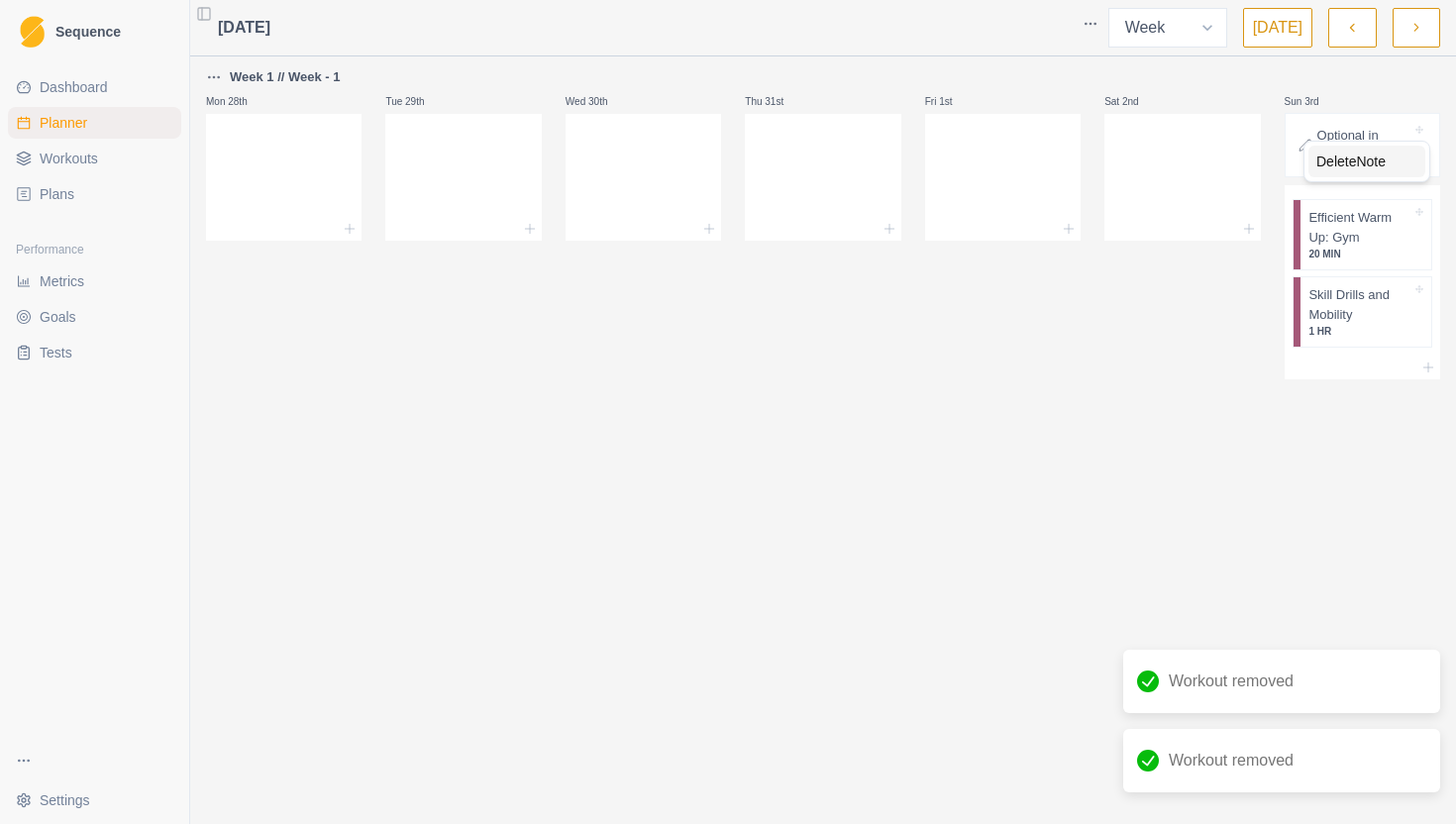 click on "Delete  Note" at bounding box center (1367, 161) 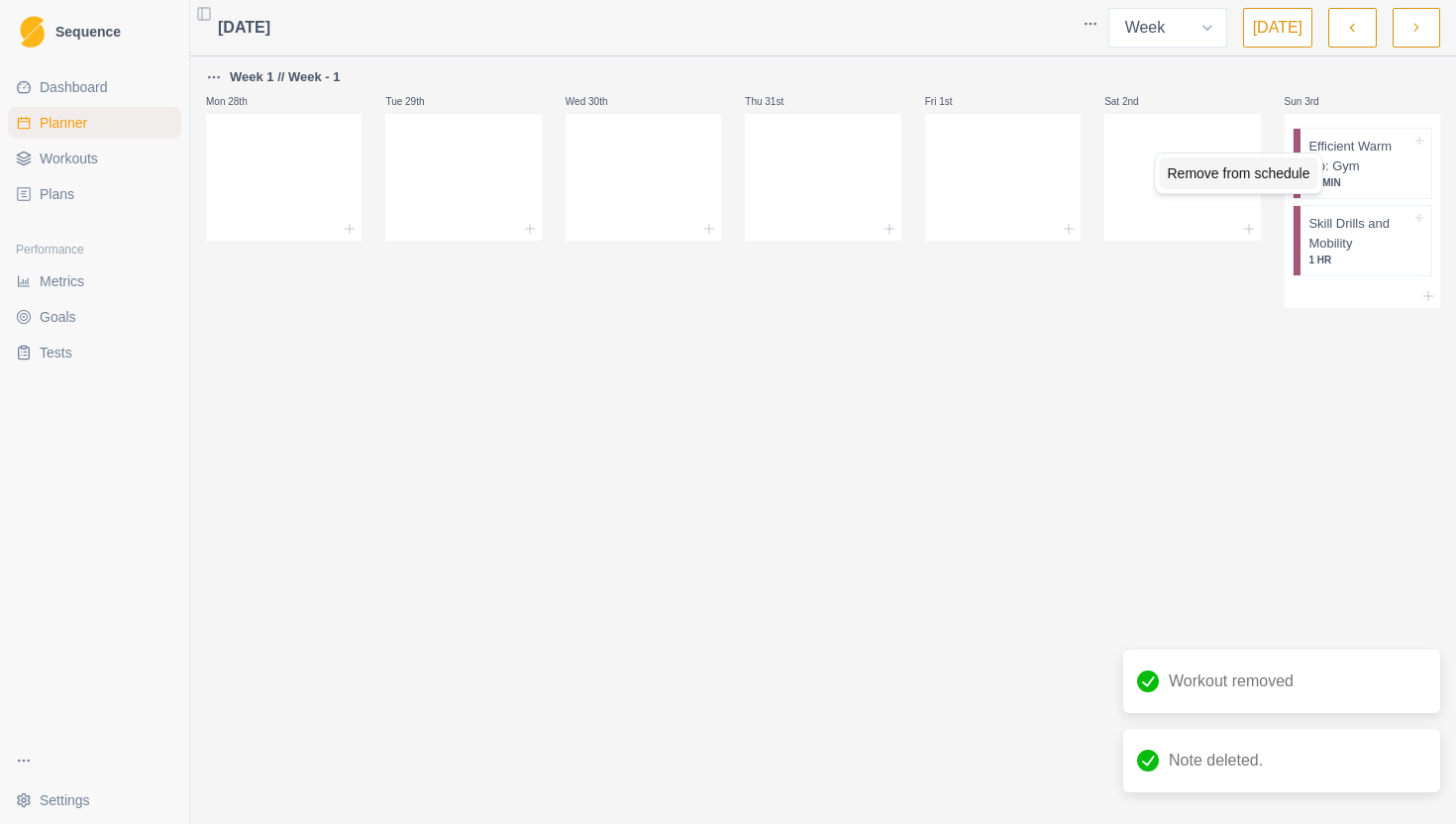 click on "Remove from schedule" at bounding box center [1239, 173] 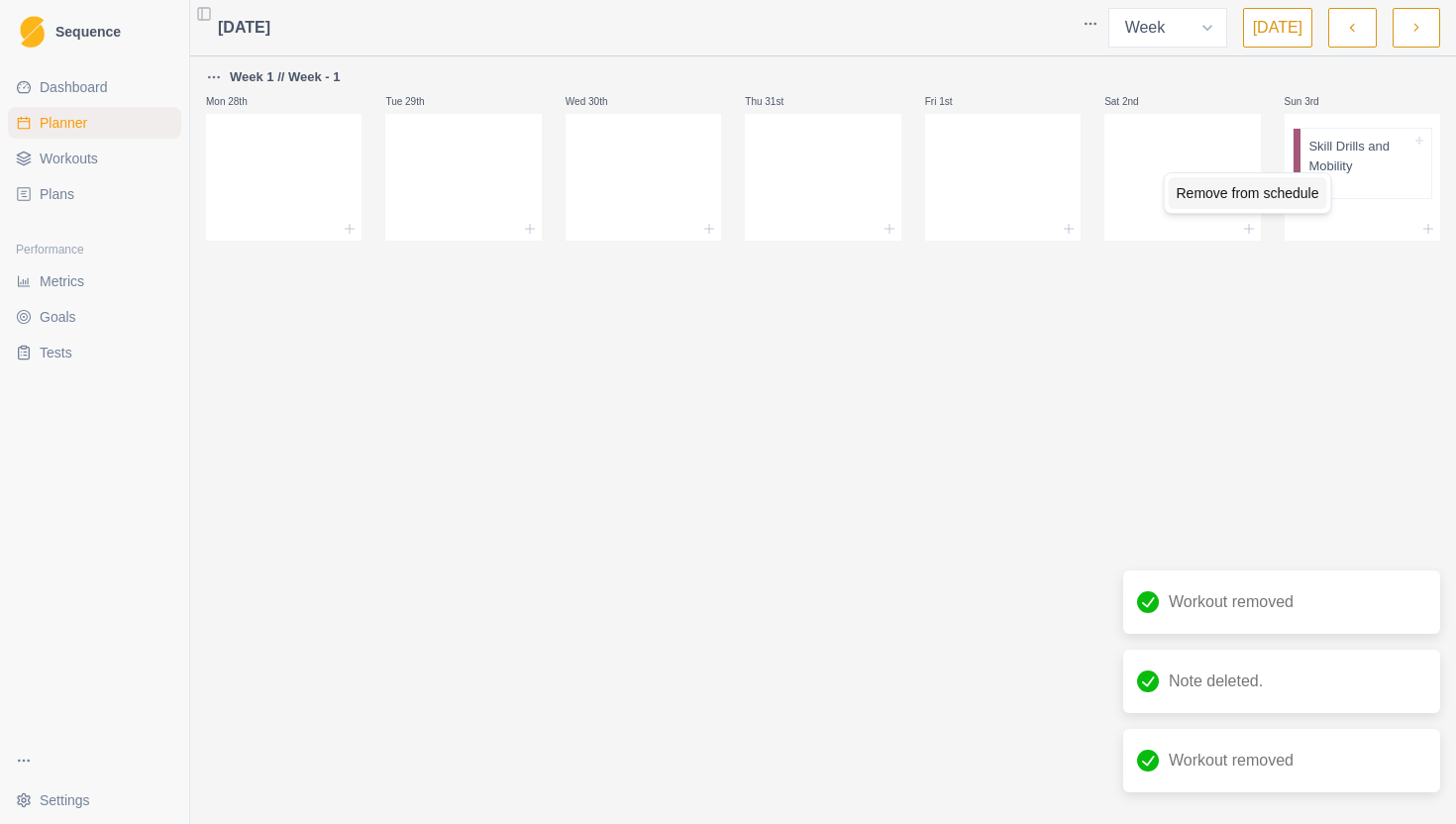 click on "Remove from schedule" at bounding box center [1248, 193] 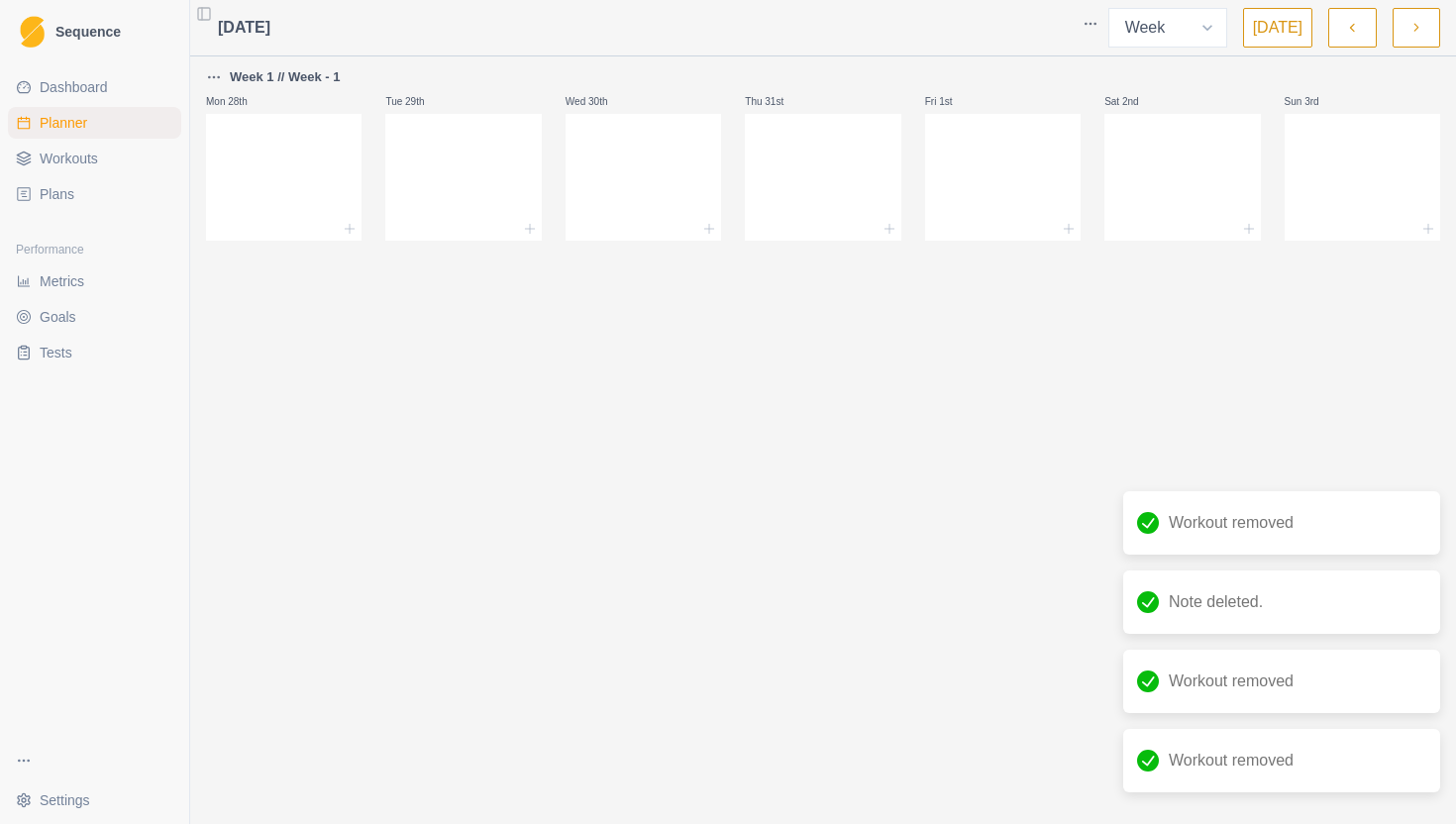 click at bounding box center [1416, 28] 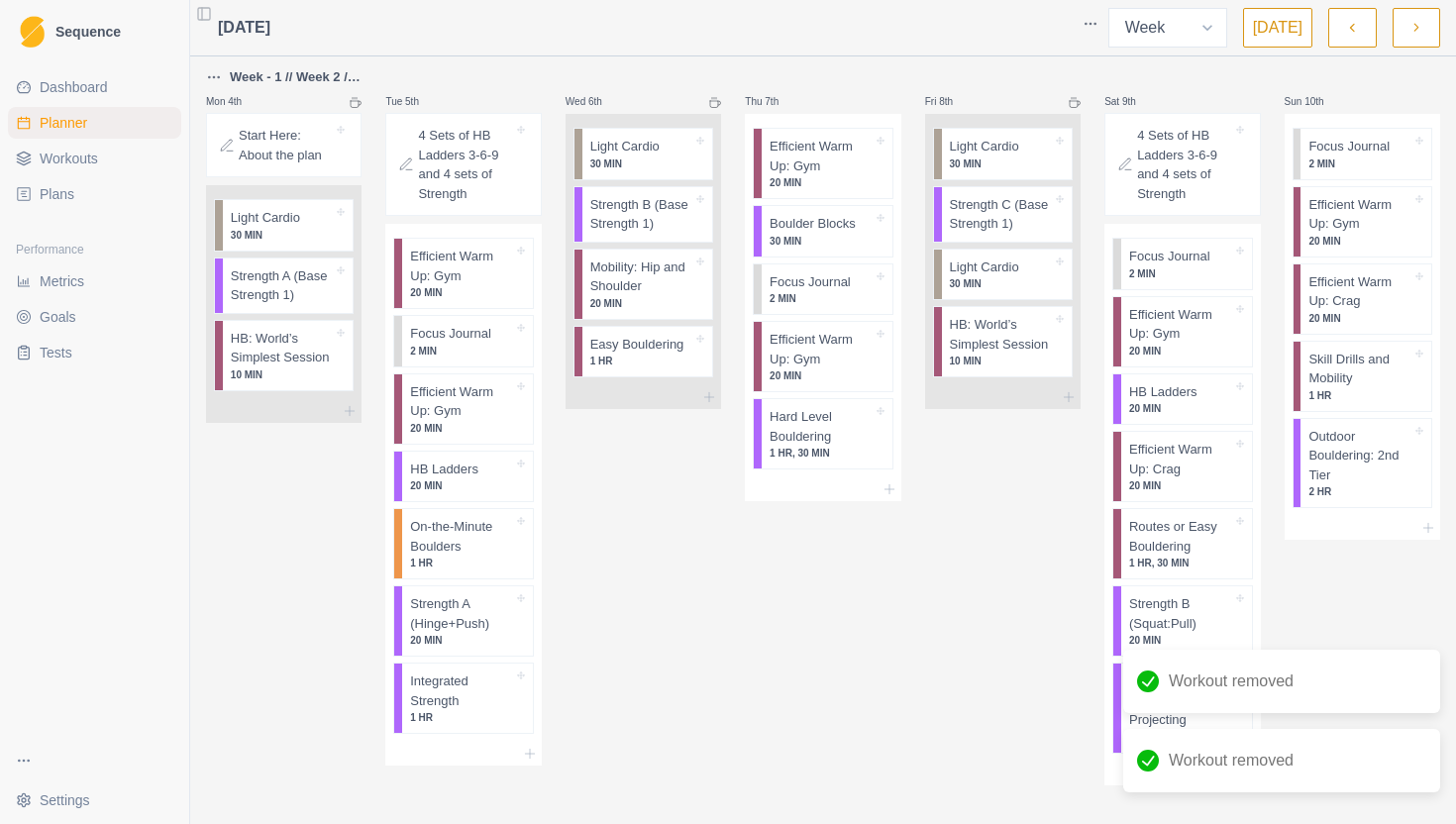 click at bounding box center (1416, 28) 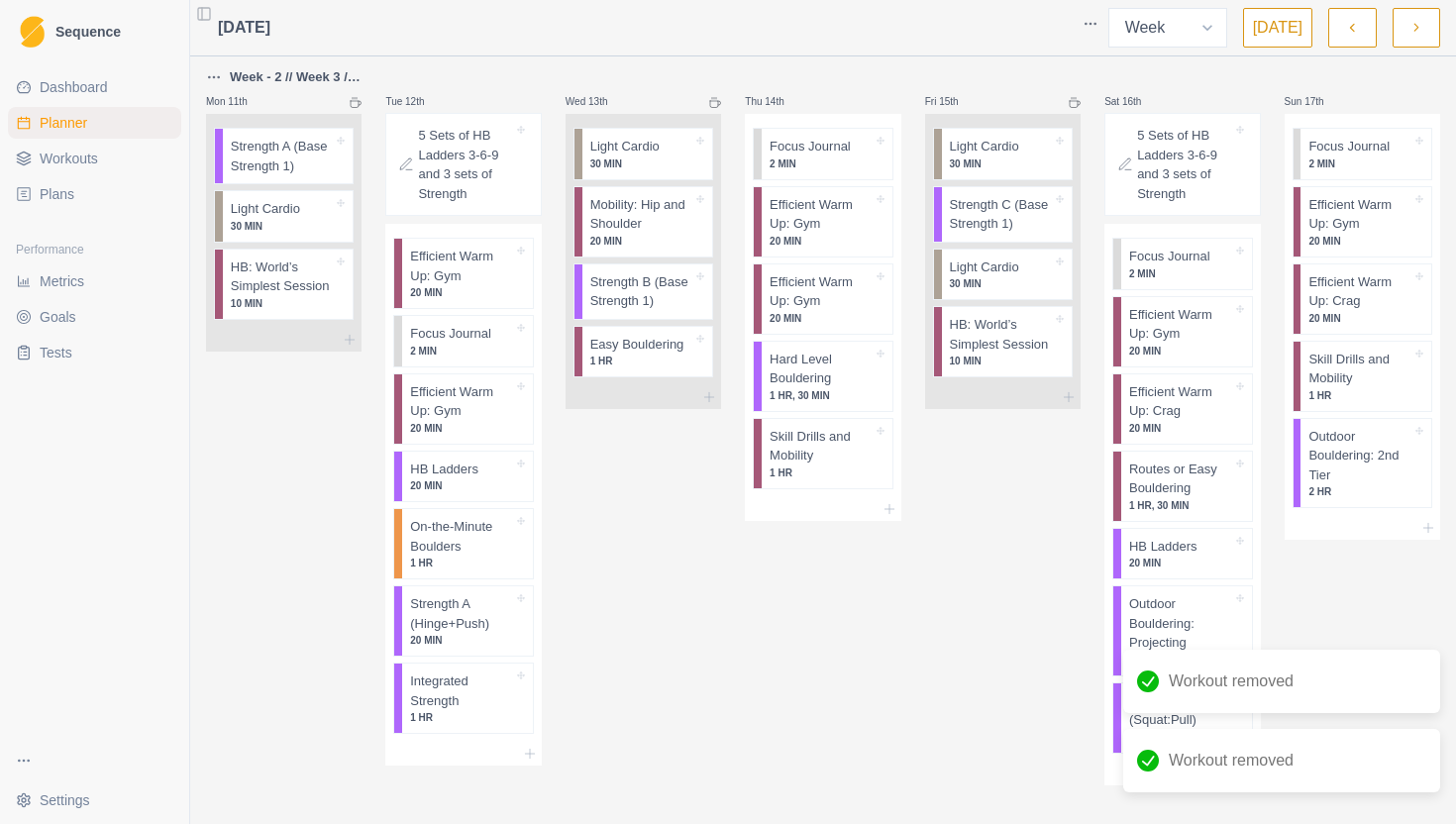 click at bounding box center (1416, 28) 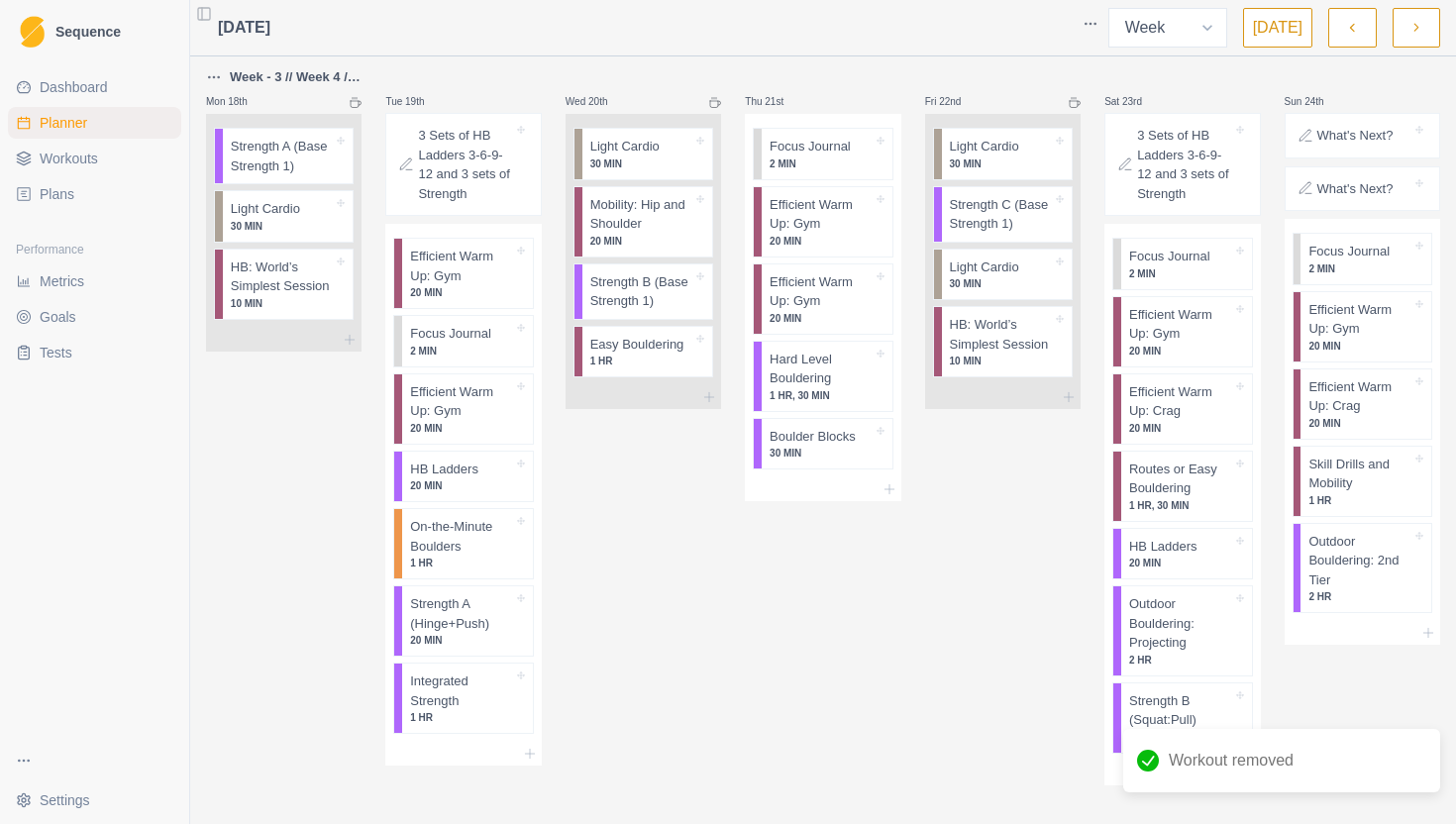 click at bounding box center (1416, 28) 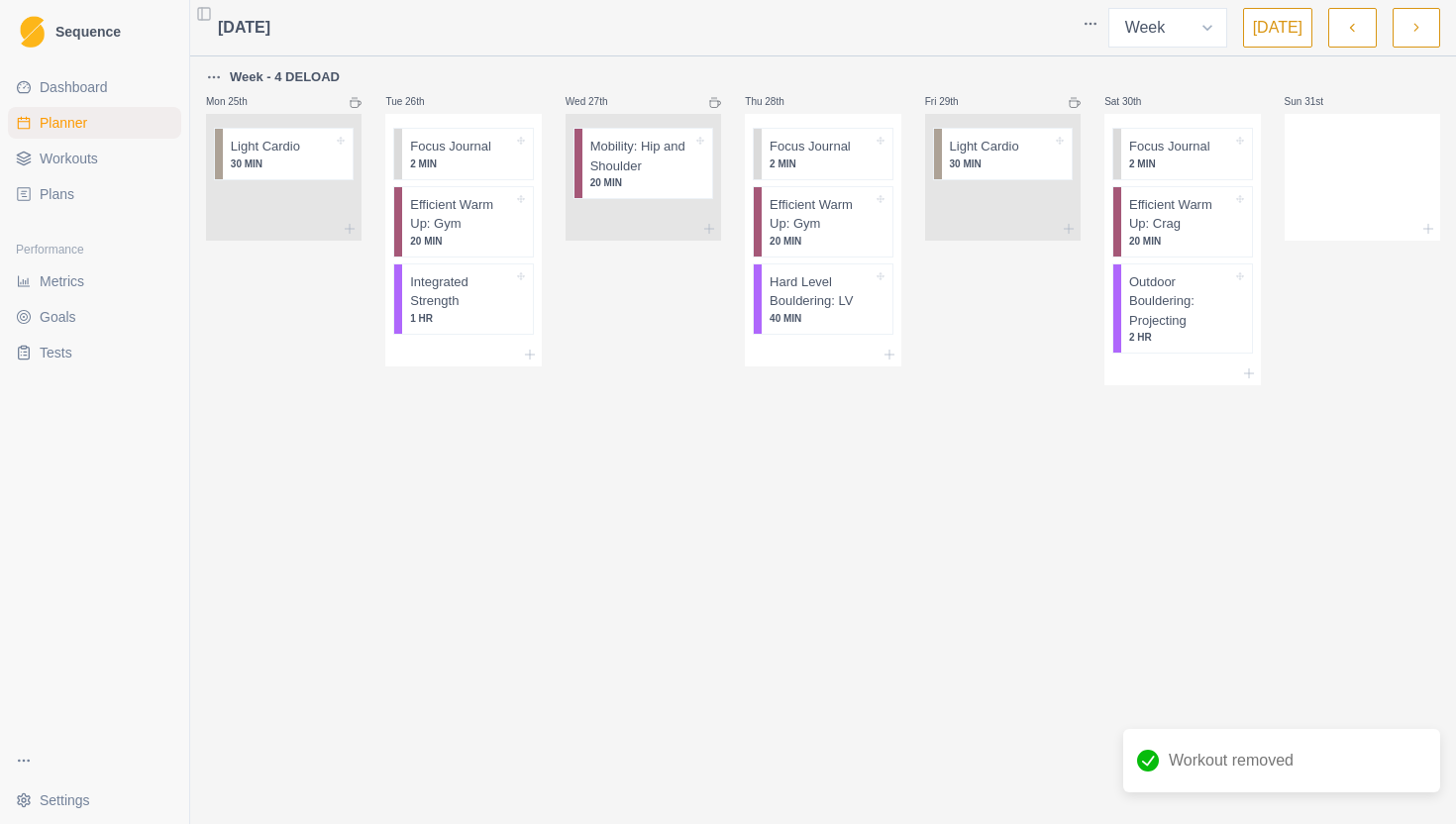 click at bounding box center (1416, 28) 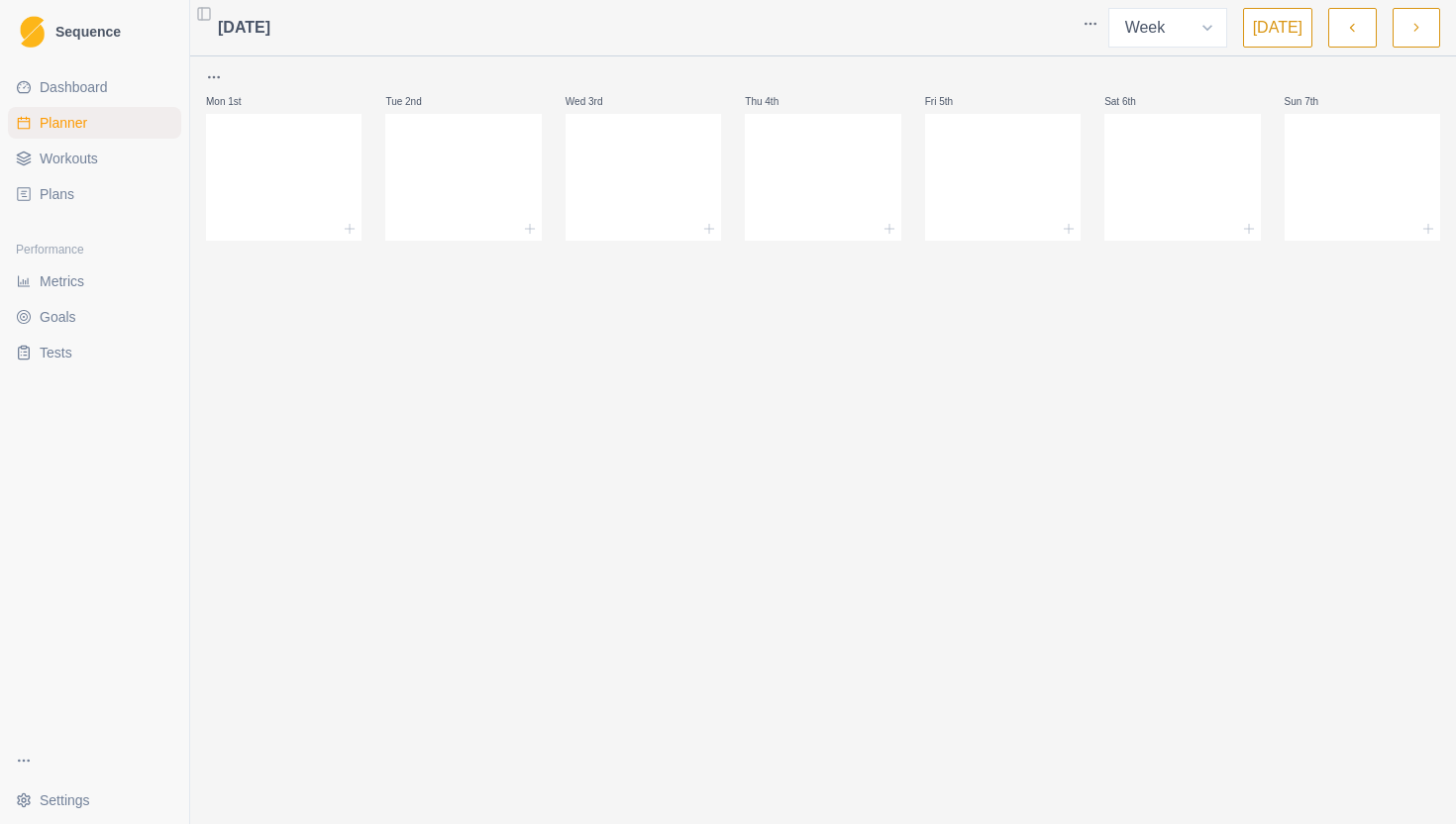 click at bounding box center [1352, 28] 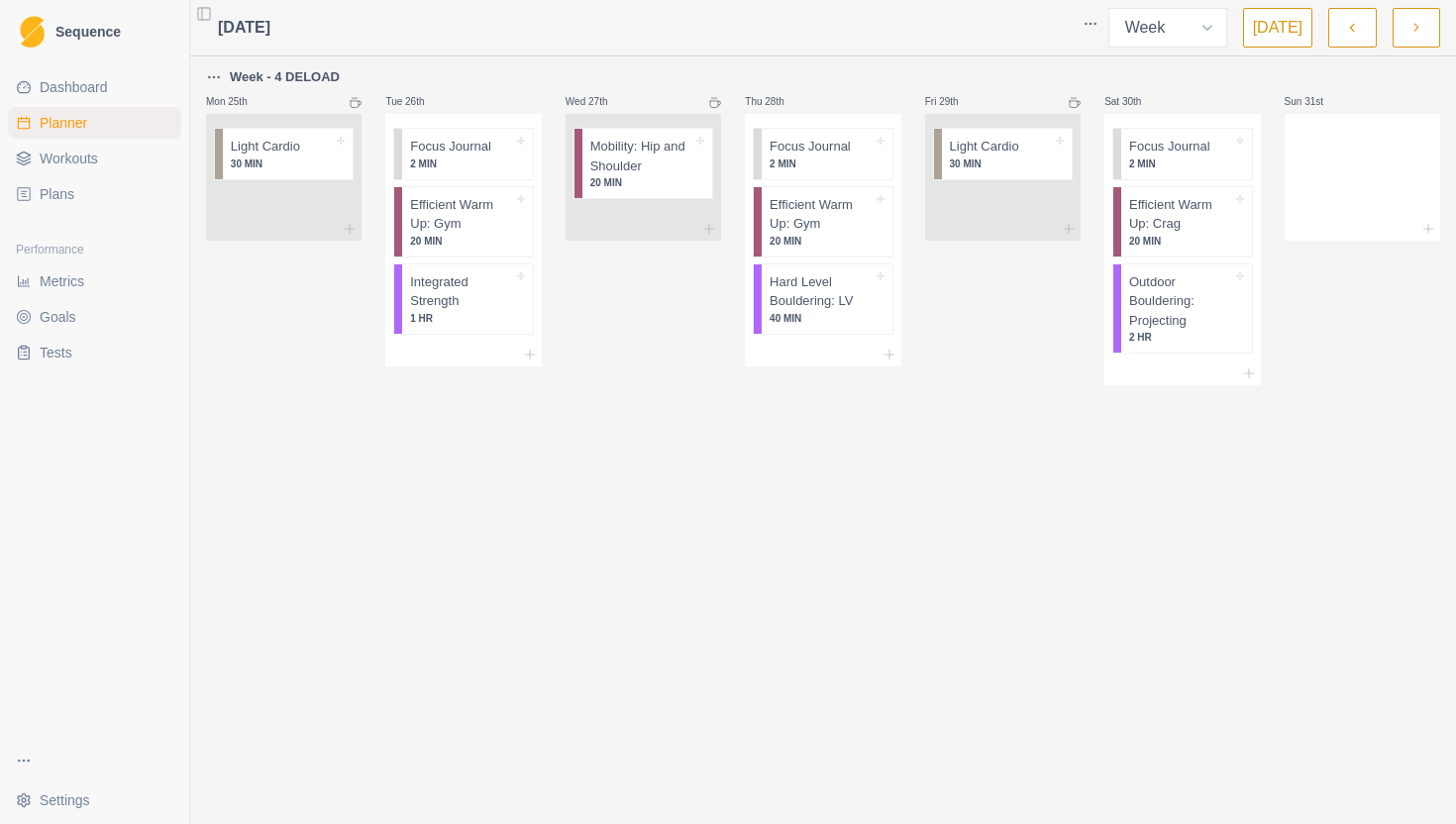 click at bounding box center (1352, 28) 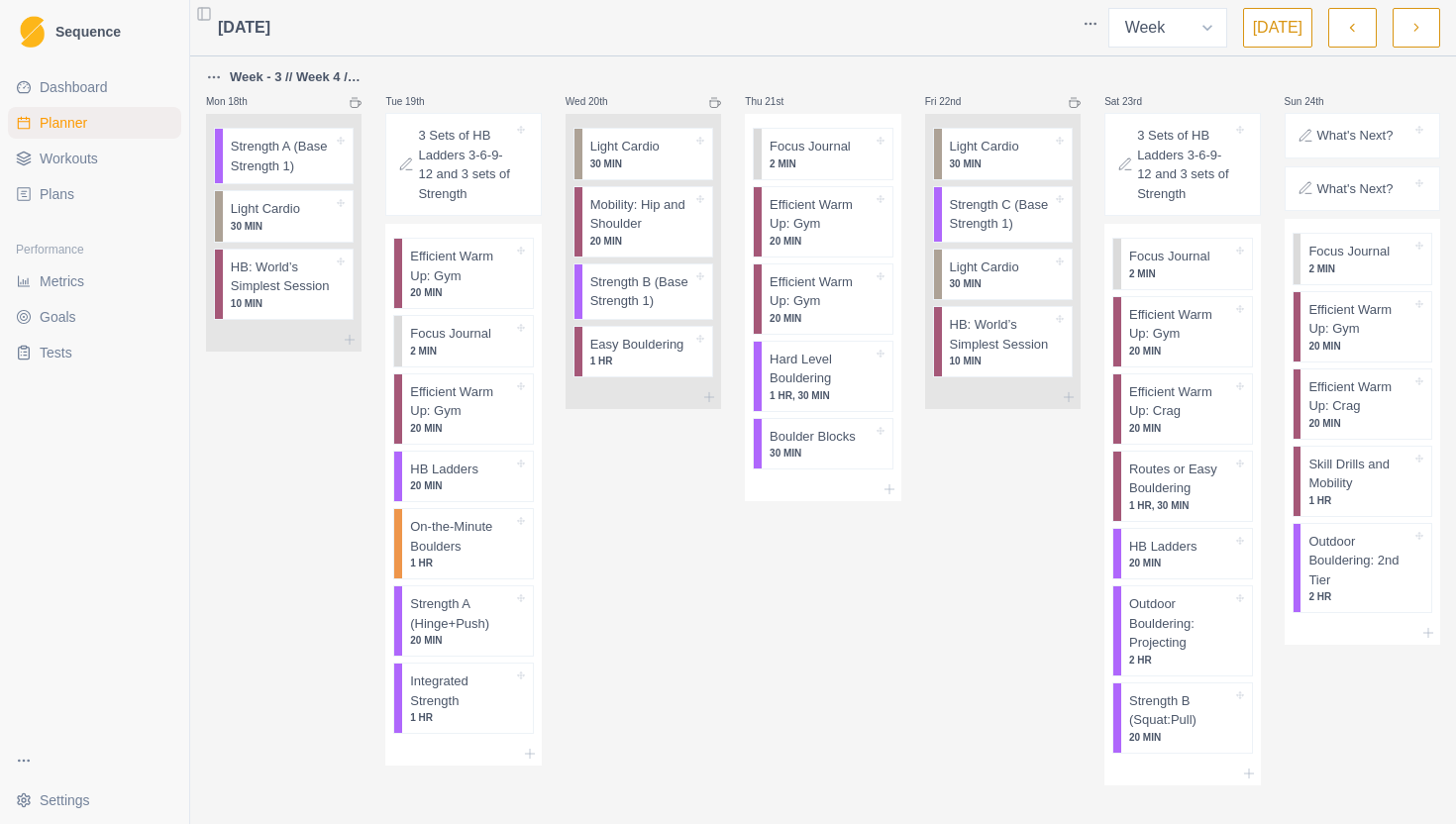 click at bounding box center (1352, 28) 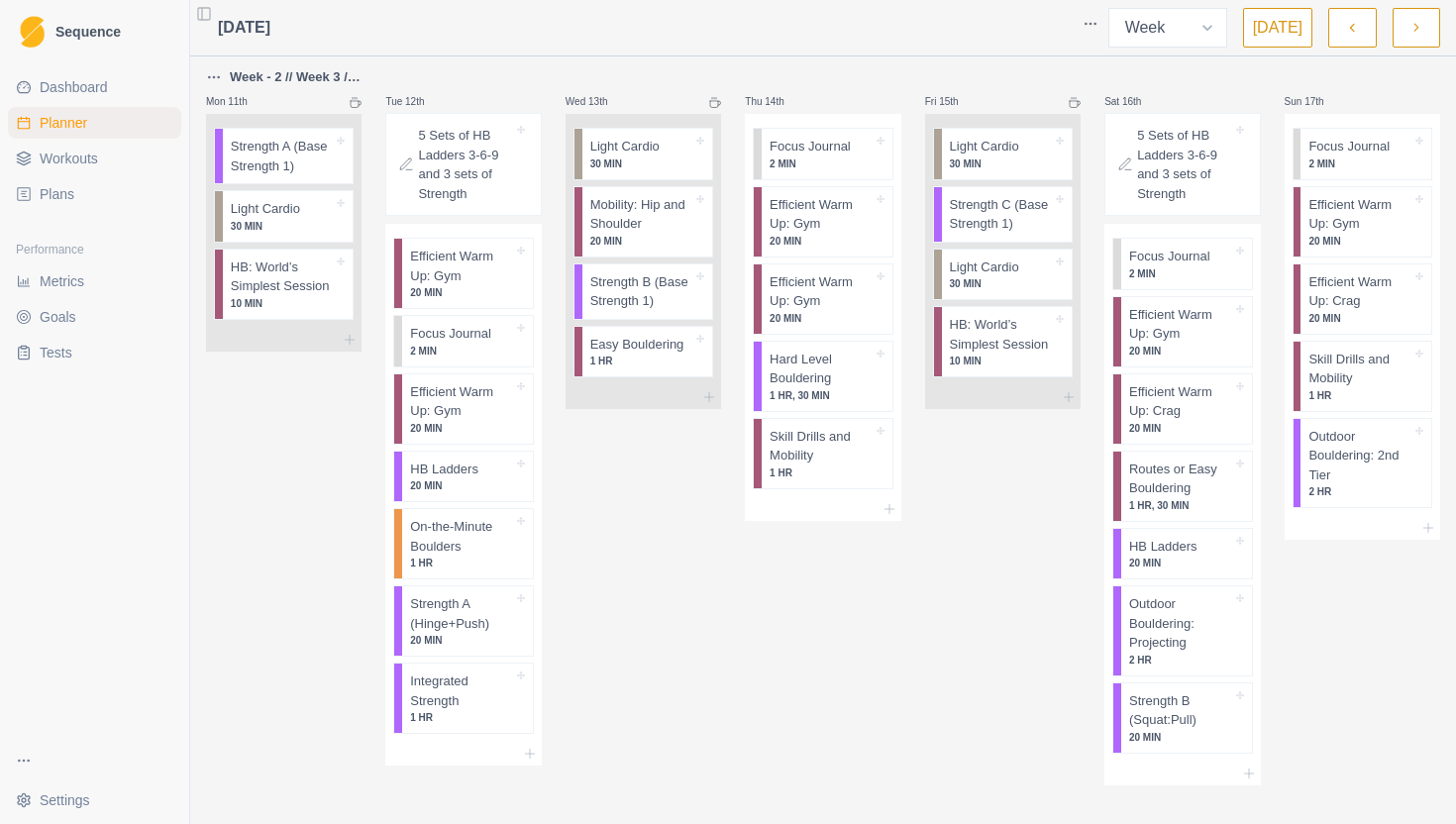 click at bounding box center [1352, 28] 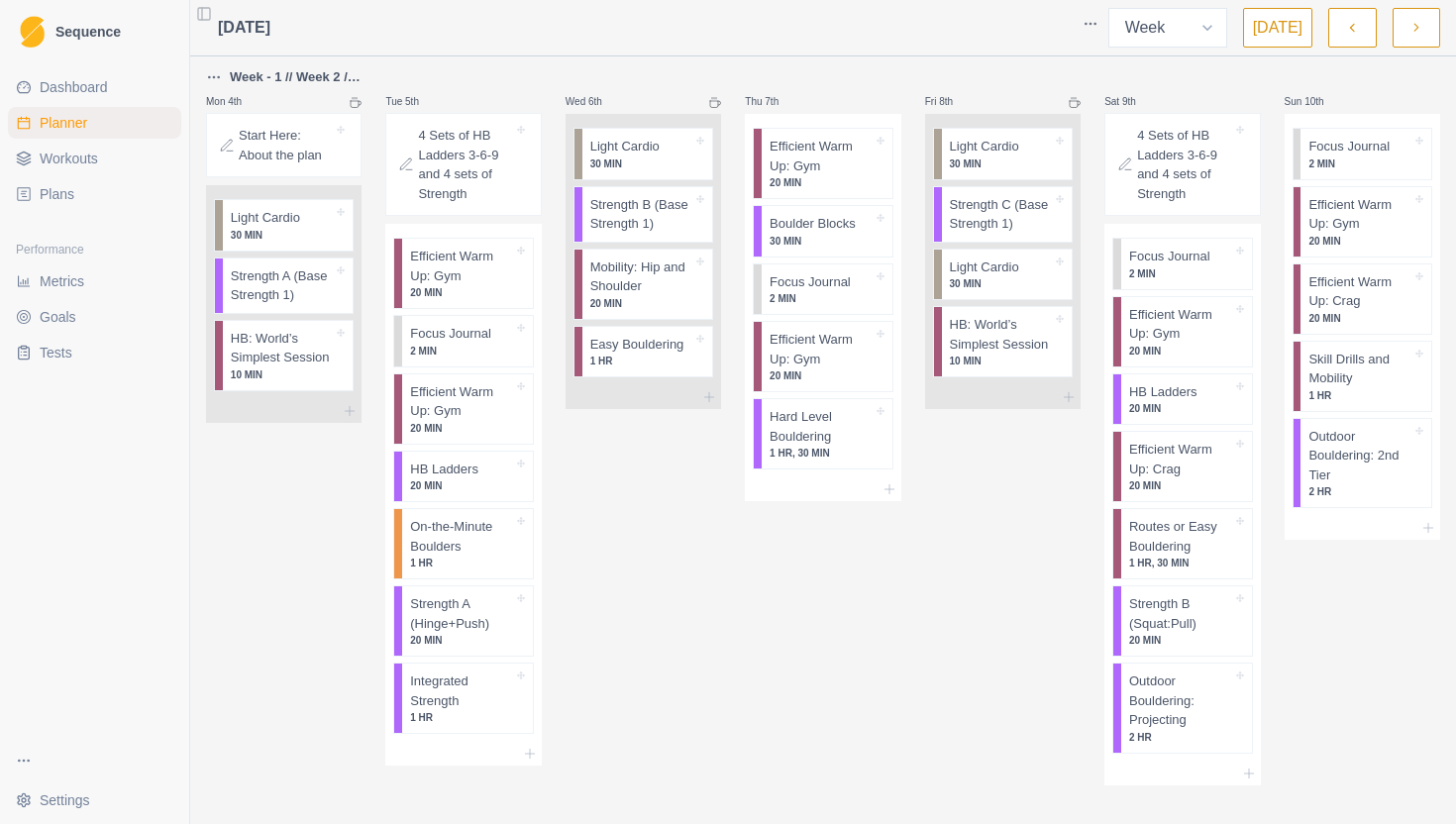 click at bounding box center (1352, 28) 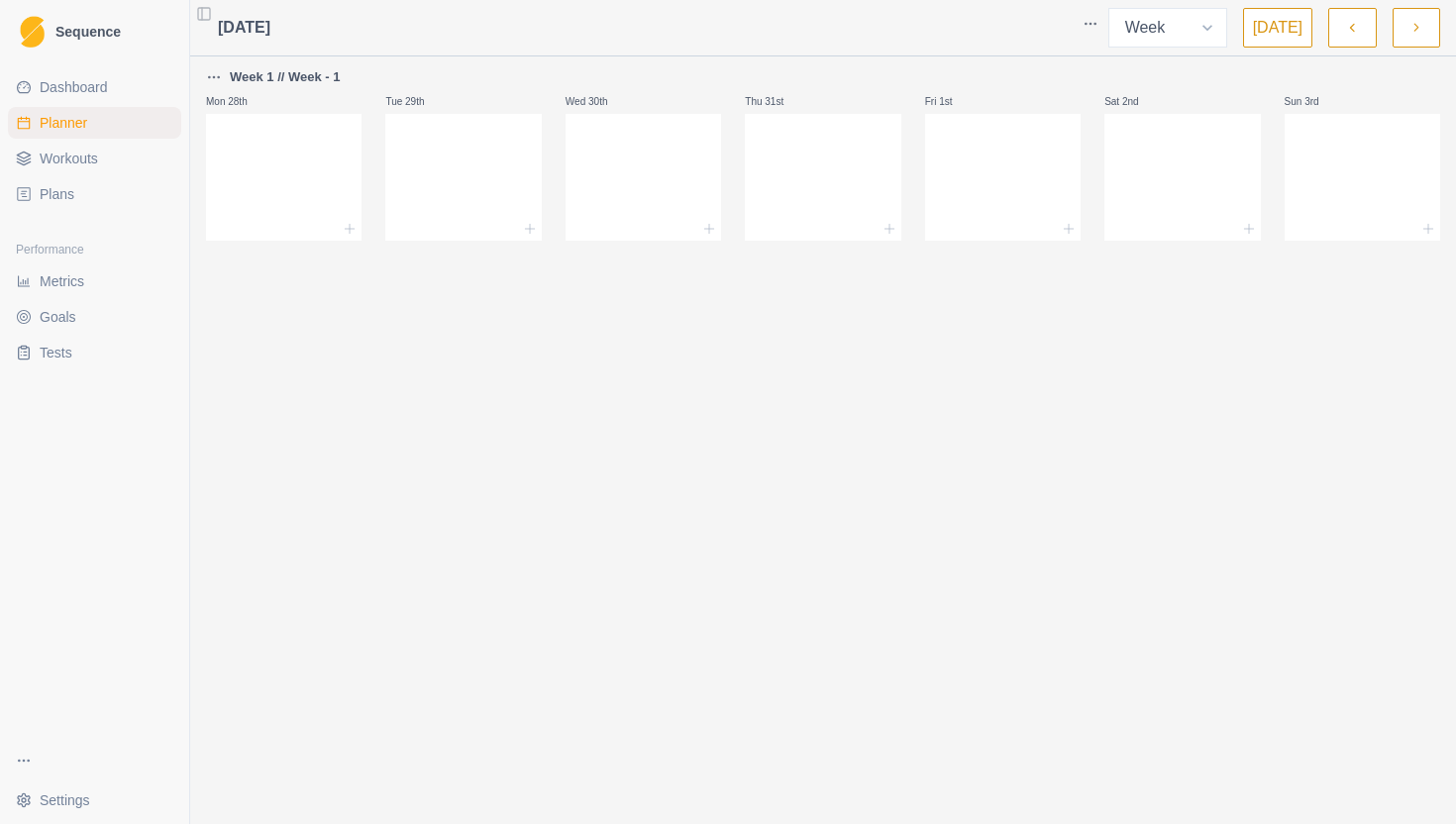 click on "Dashboard" at bounding box center (94, 87) 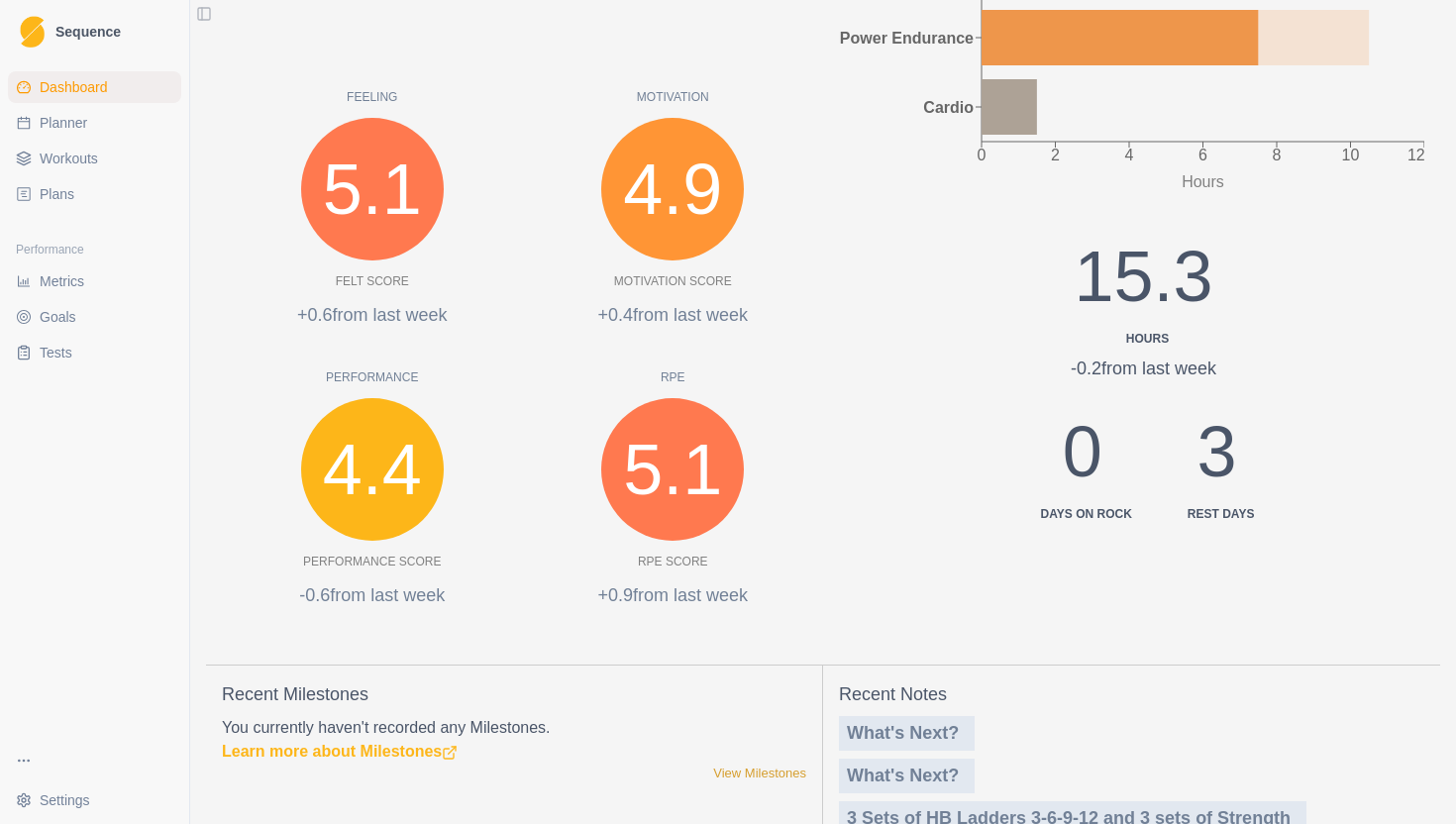 scroll, scrollTop: 768, scrollLeft: 0, axis: vertical 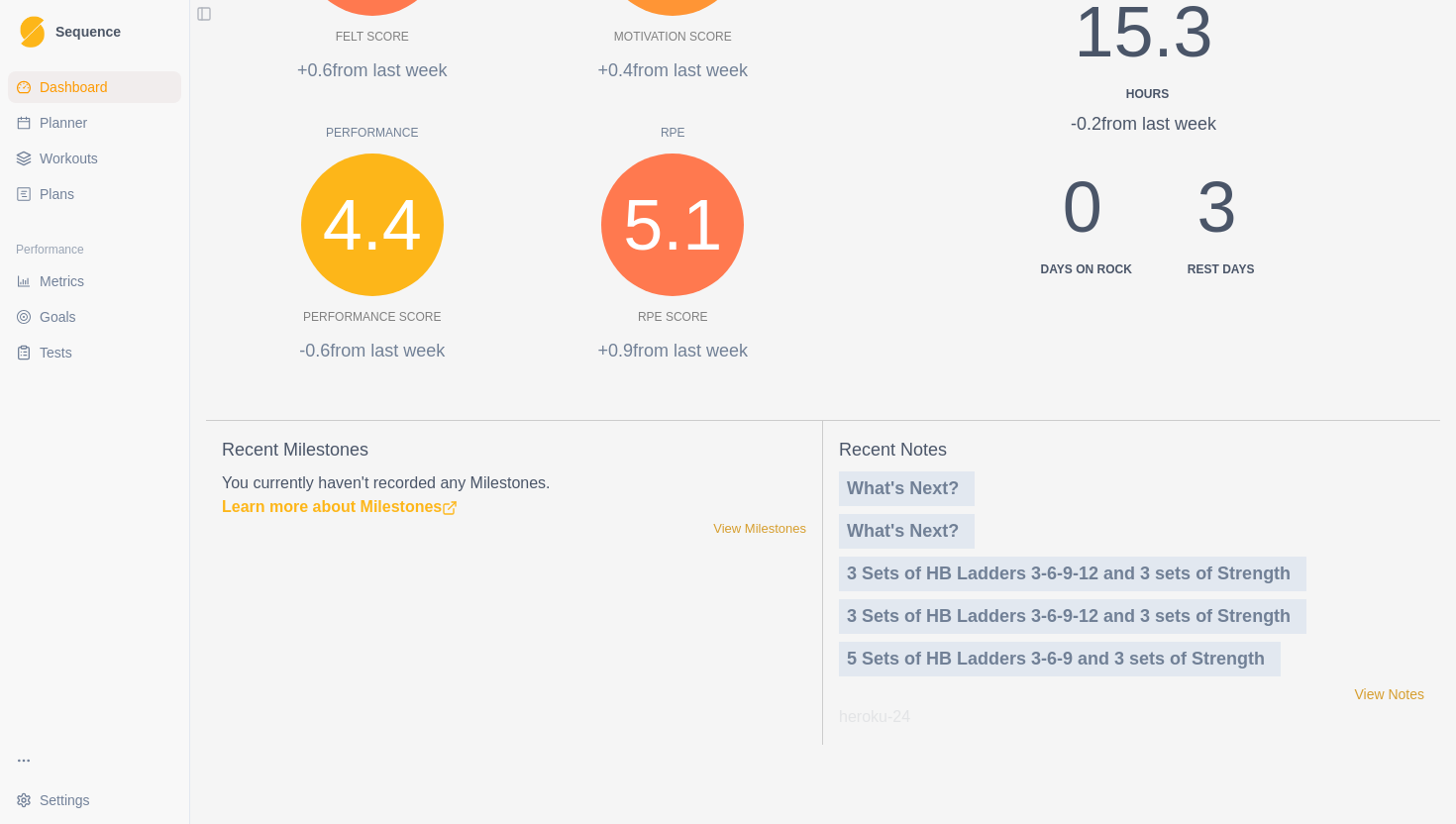 click on "Tests" at bounding box center (55, 353) 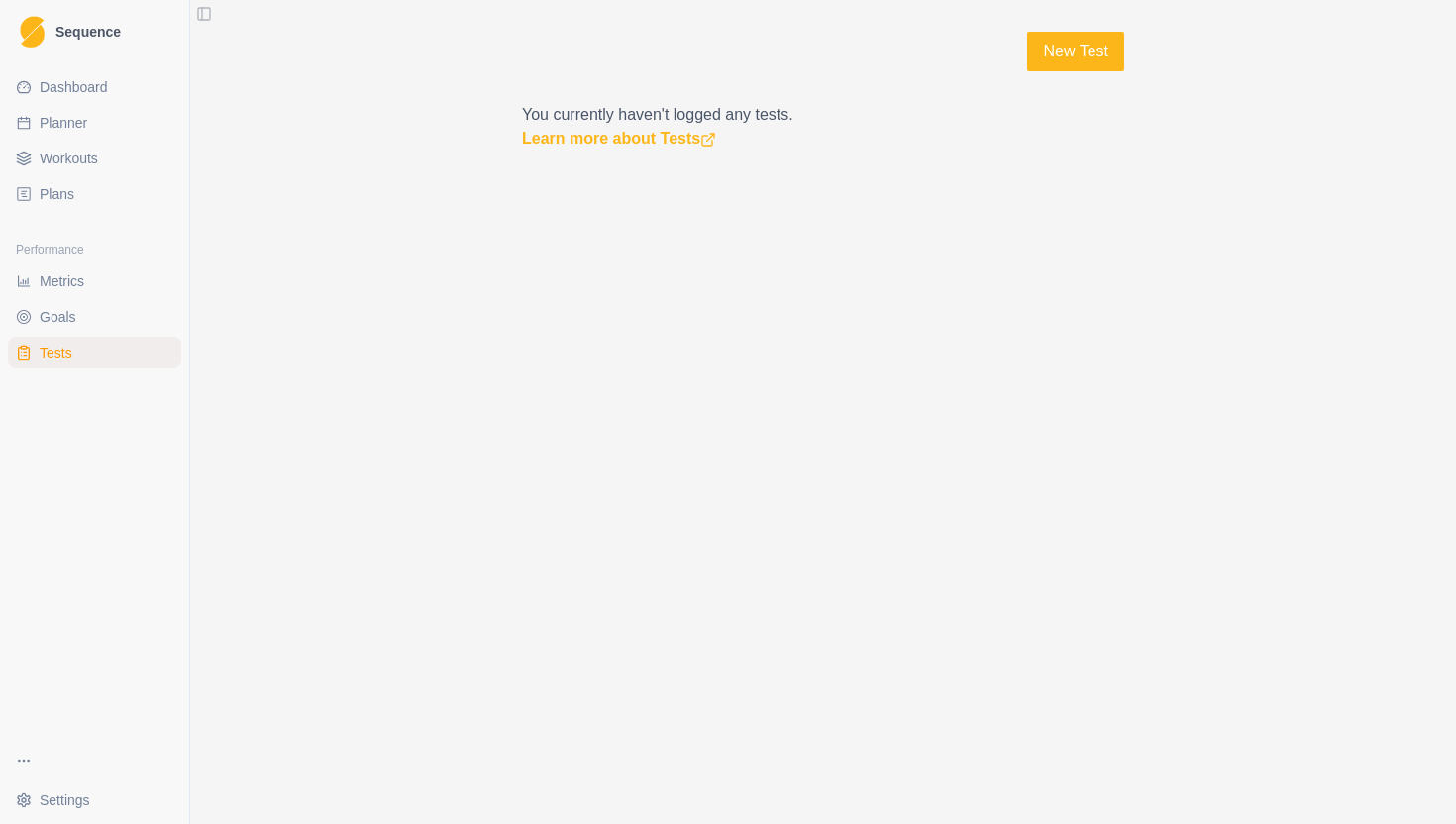 click on "Metrics" at bounding box center [94, 281] 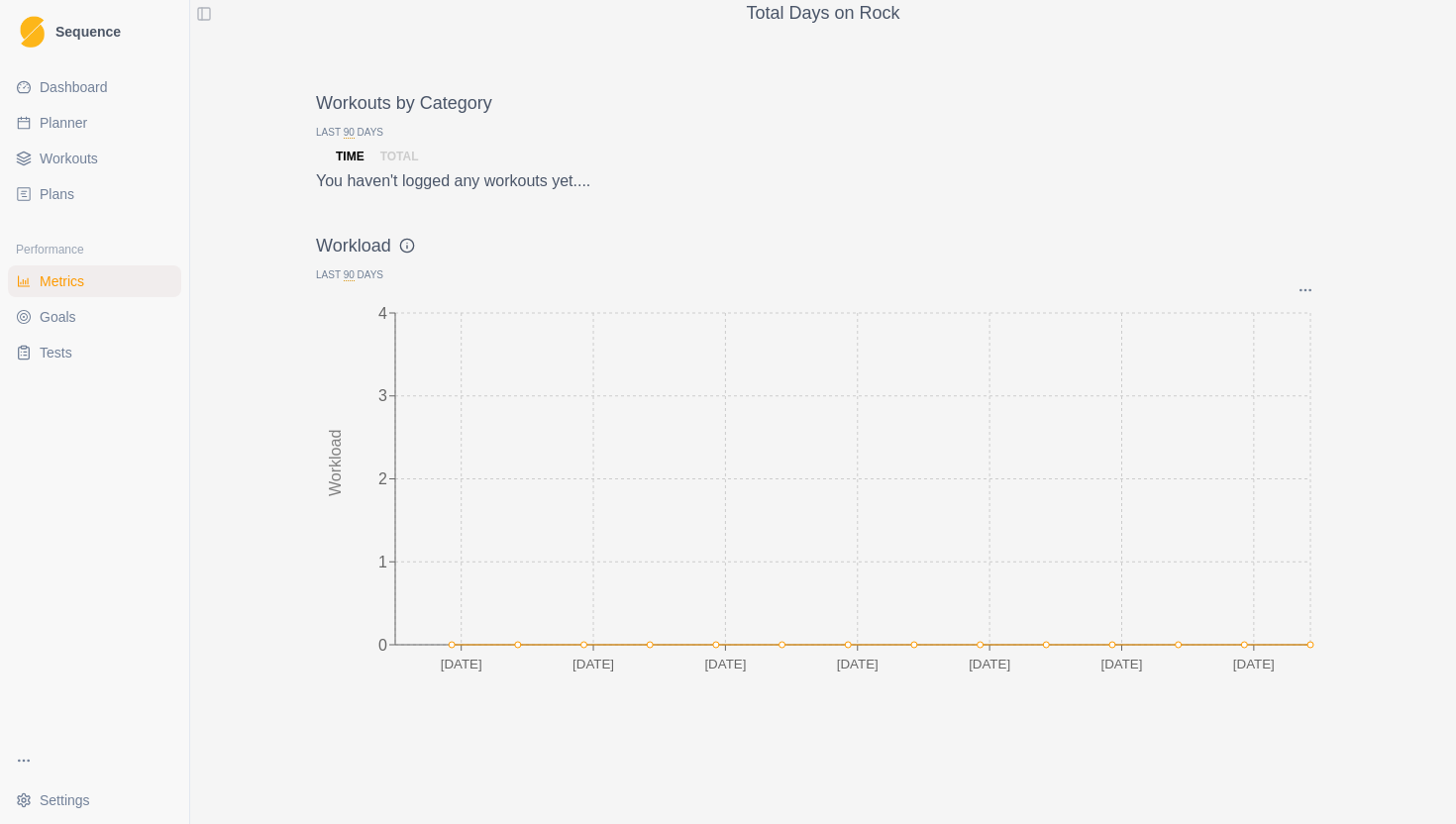 scroll, scrollTop: 1852, scrollLeft: 0, axis: vertical 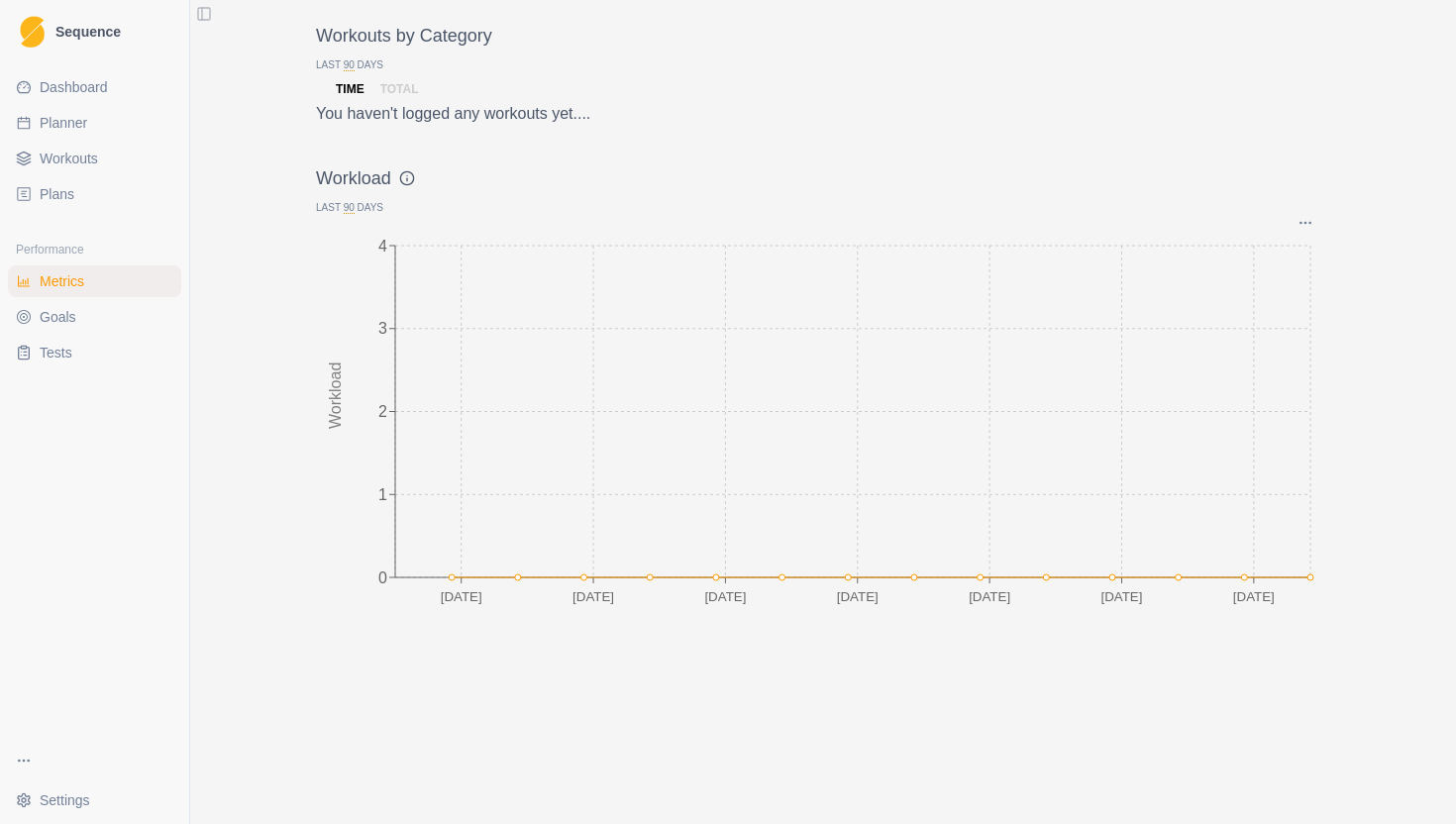 click on "Workouts" at bounding box center (68, 158) 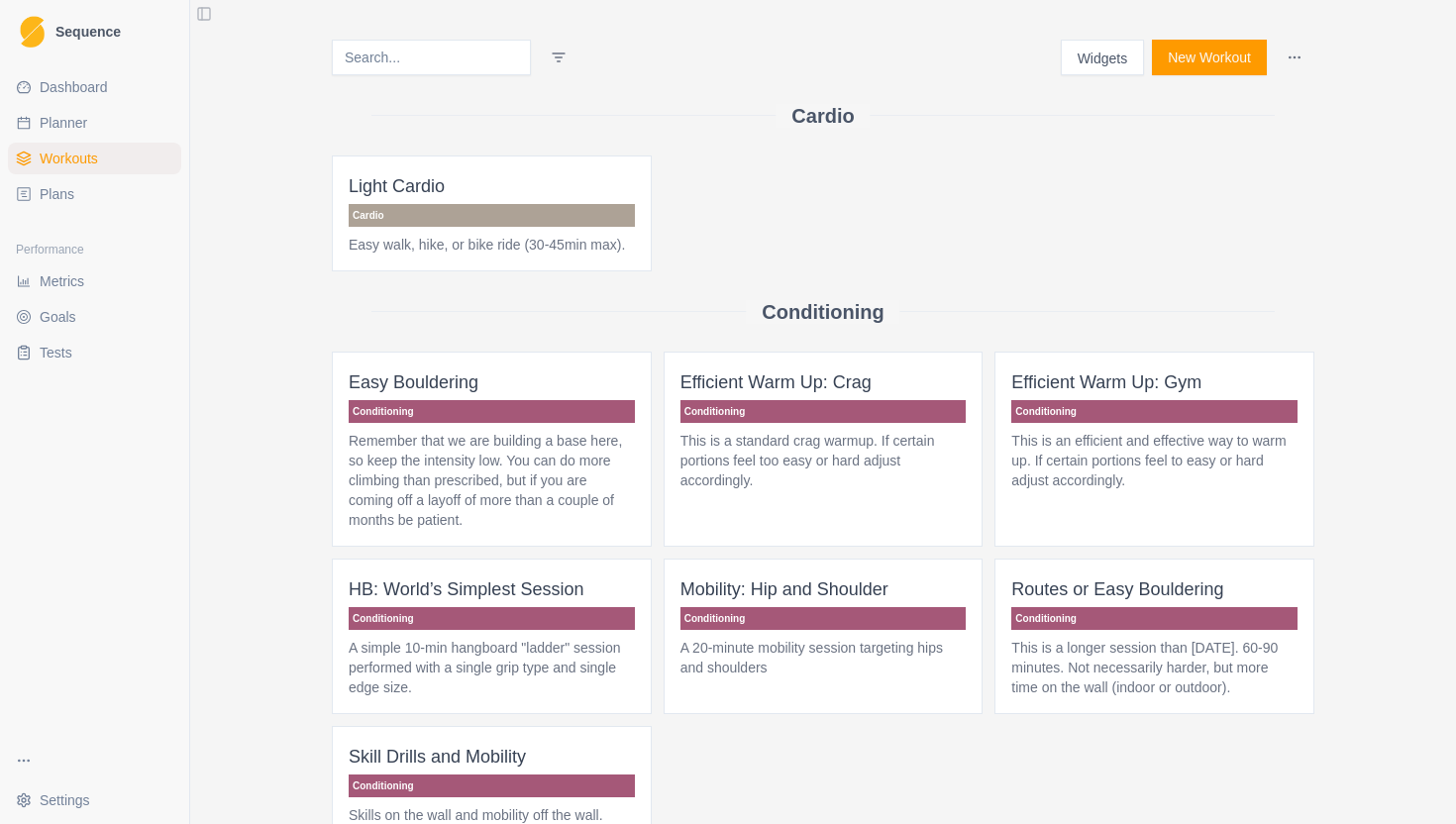 click on "Planner" at bounding box center [94, 123] 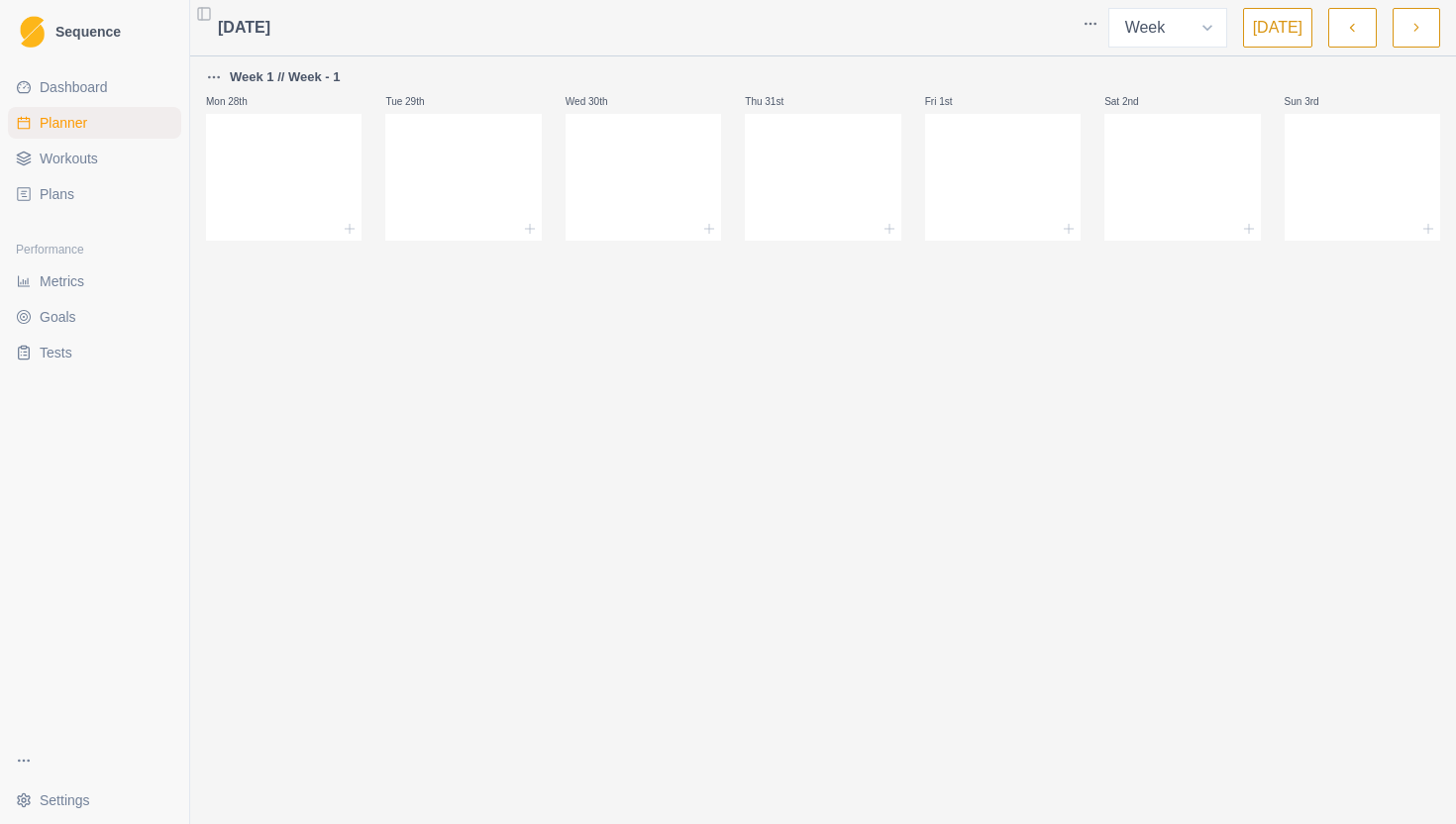 click at bounding box center [1416, 28] 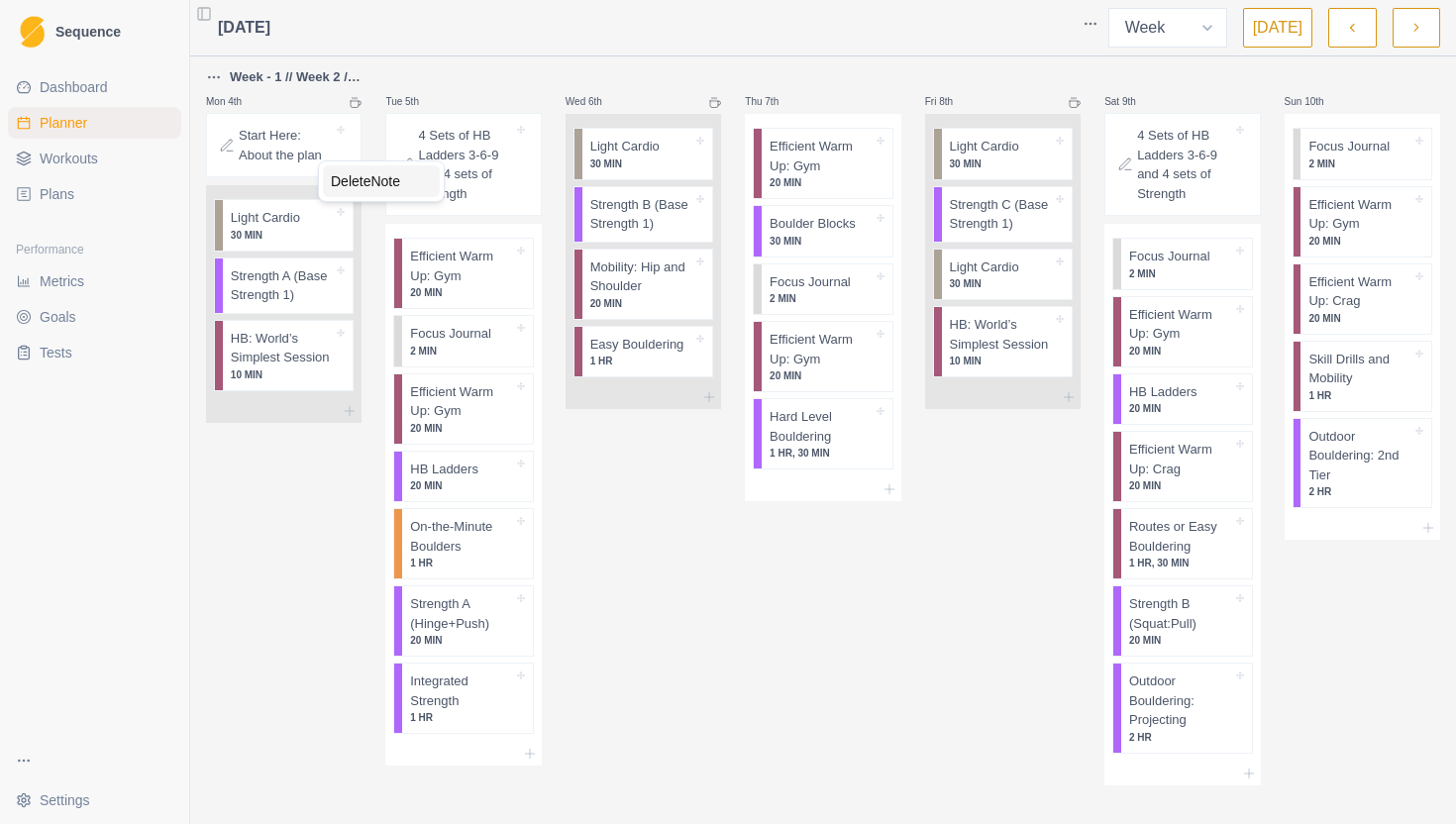 click on "Delete  Note" at bounding box center [381, 181] 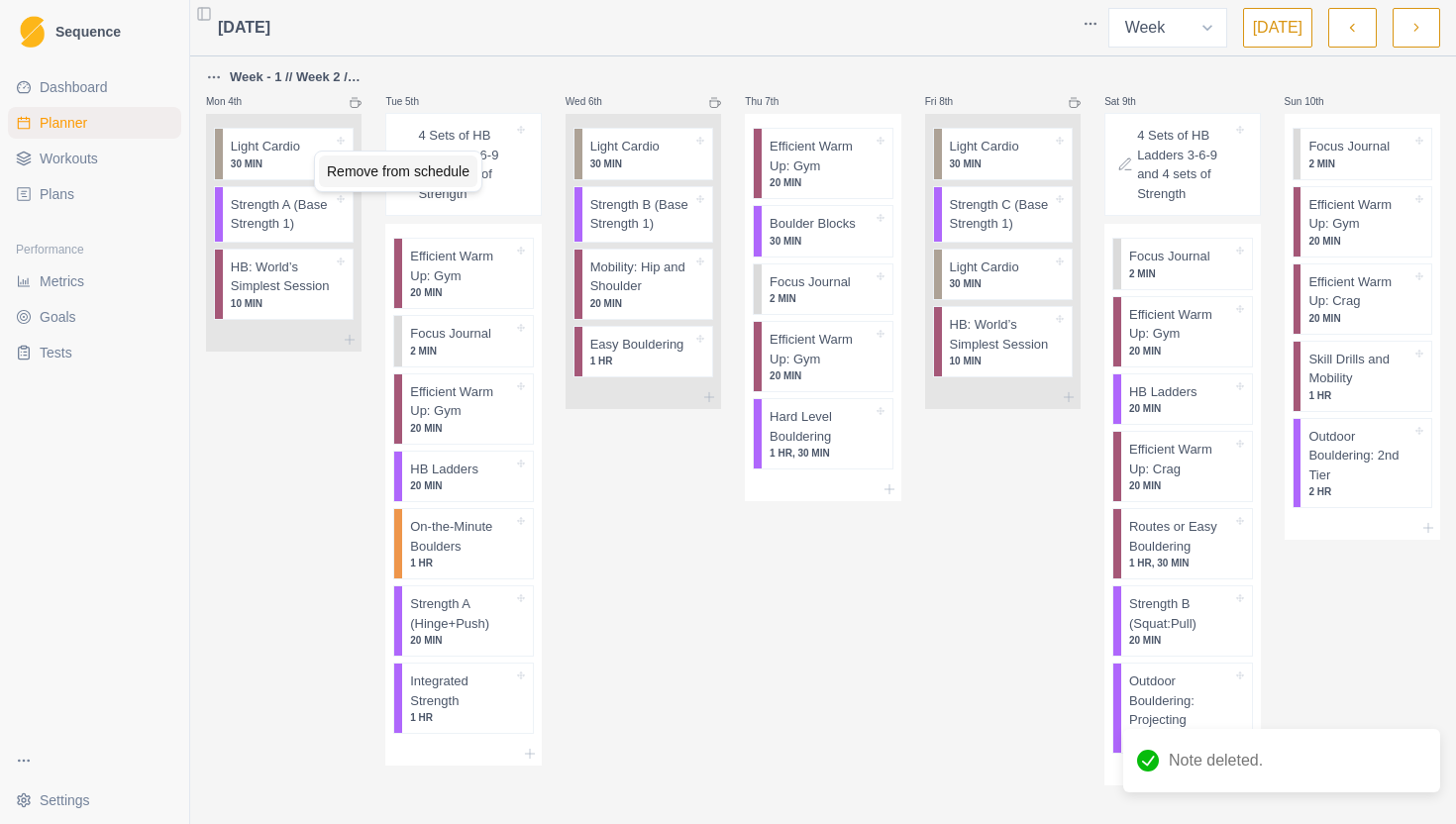 click on "Remove from schedule" at bounding box center (398, 171) 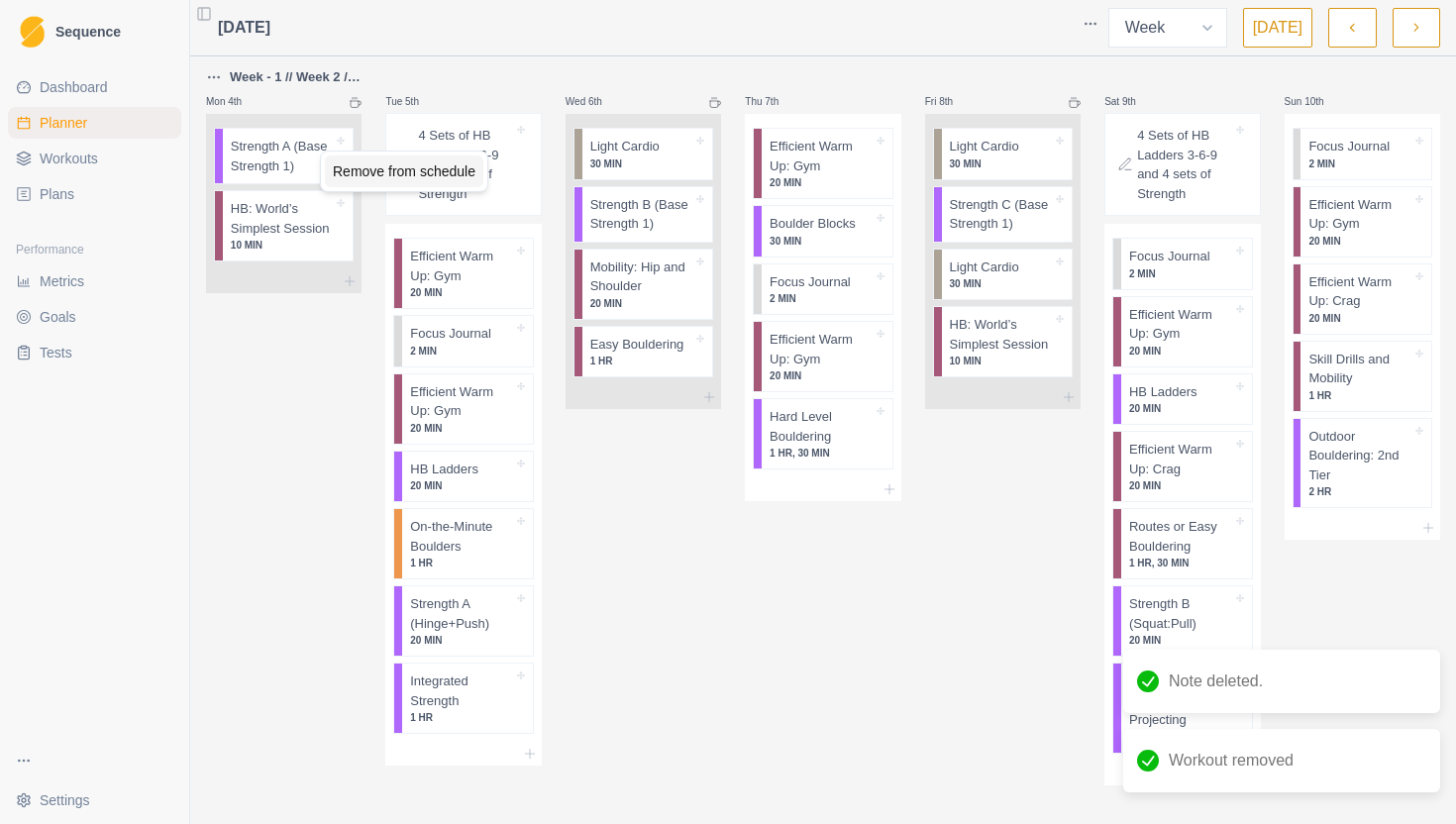 click on "Remove from schedule" at bounding box center (404, 171) 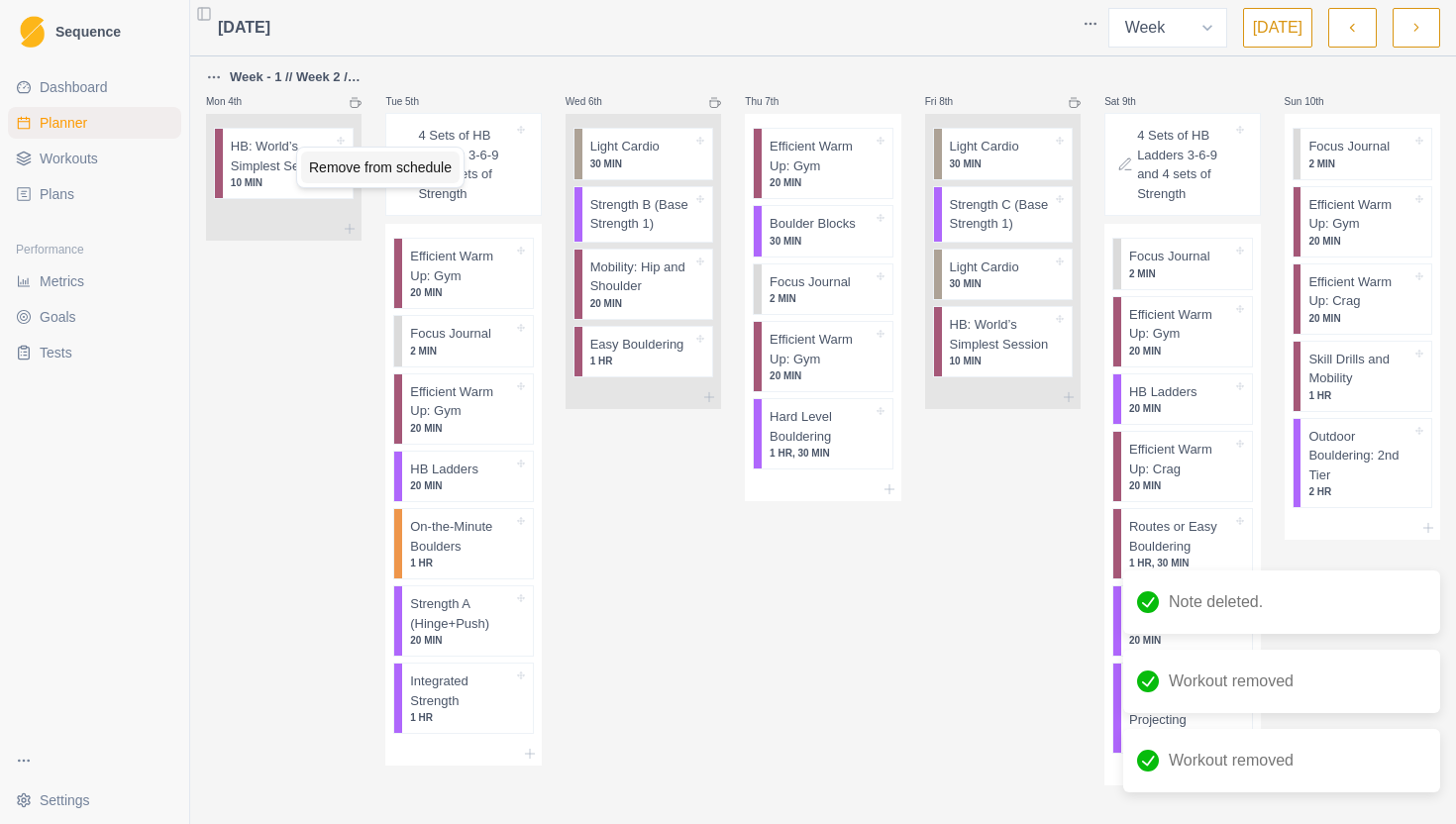 click on "Remove from schedule" at bounding box center (380, 167) 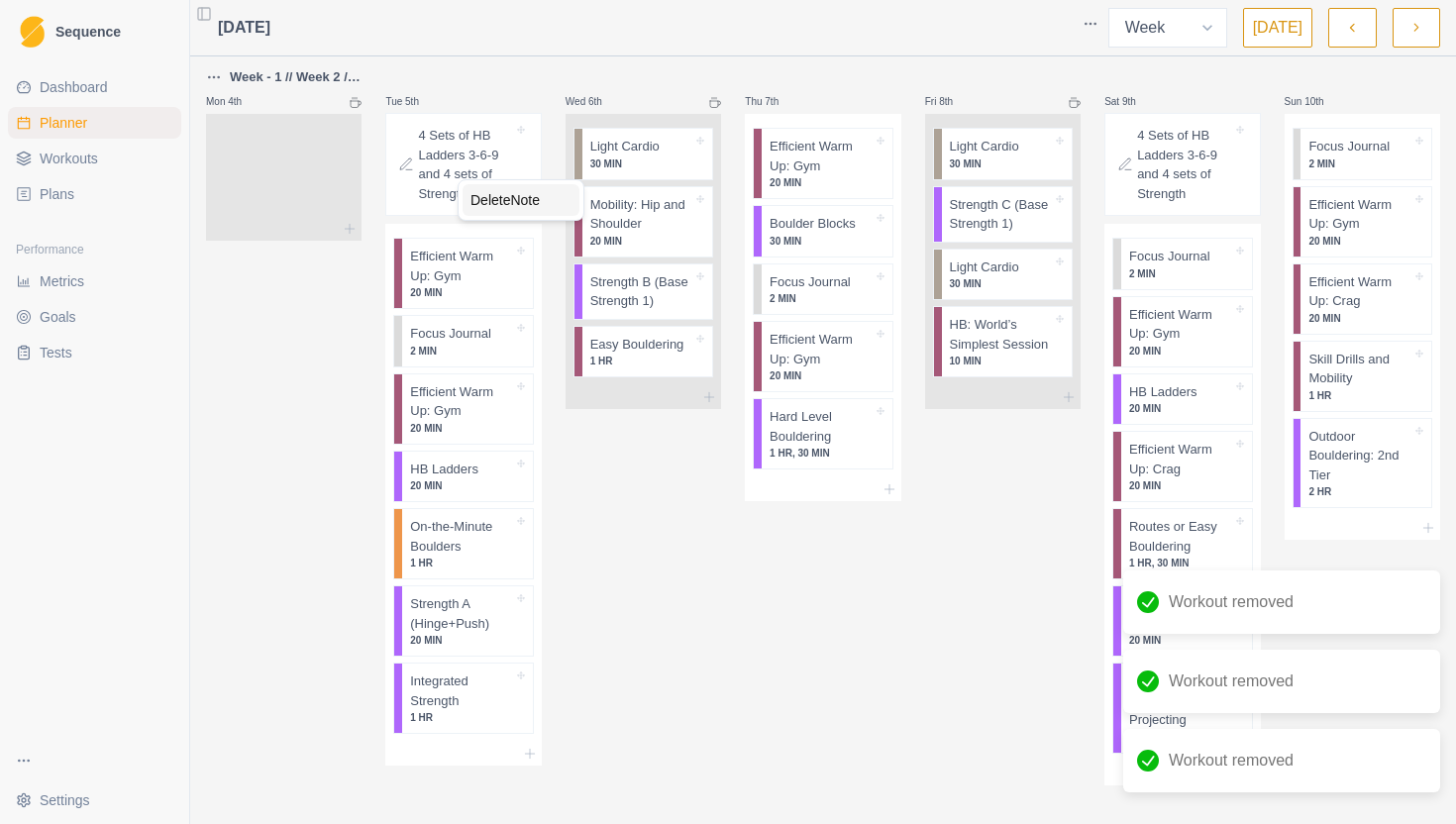 click on "Delete  Note" at bounding box center [521, 200] 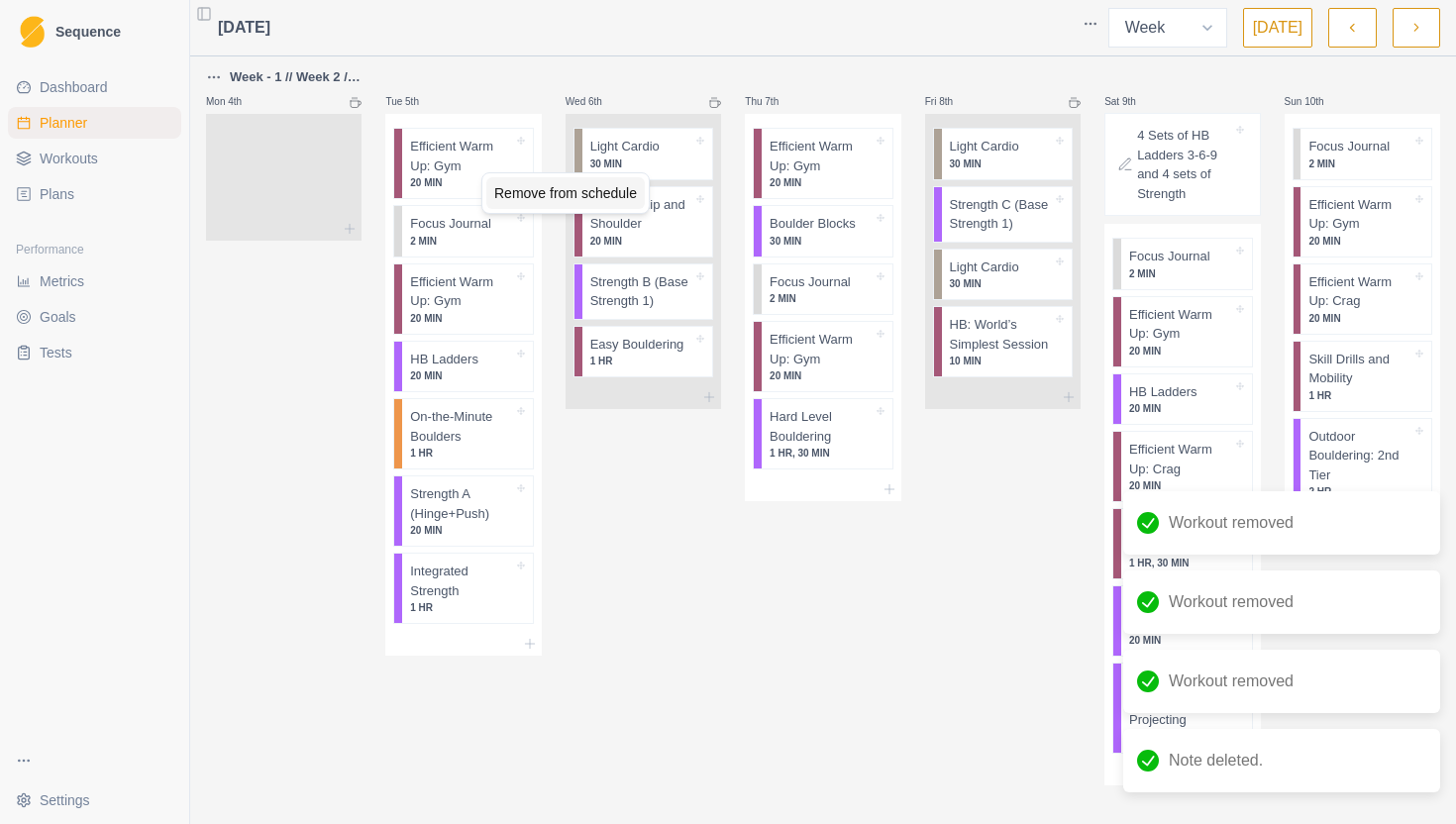 click on "Remove from schedule" at bounding box center [566, 193] 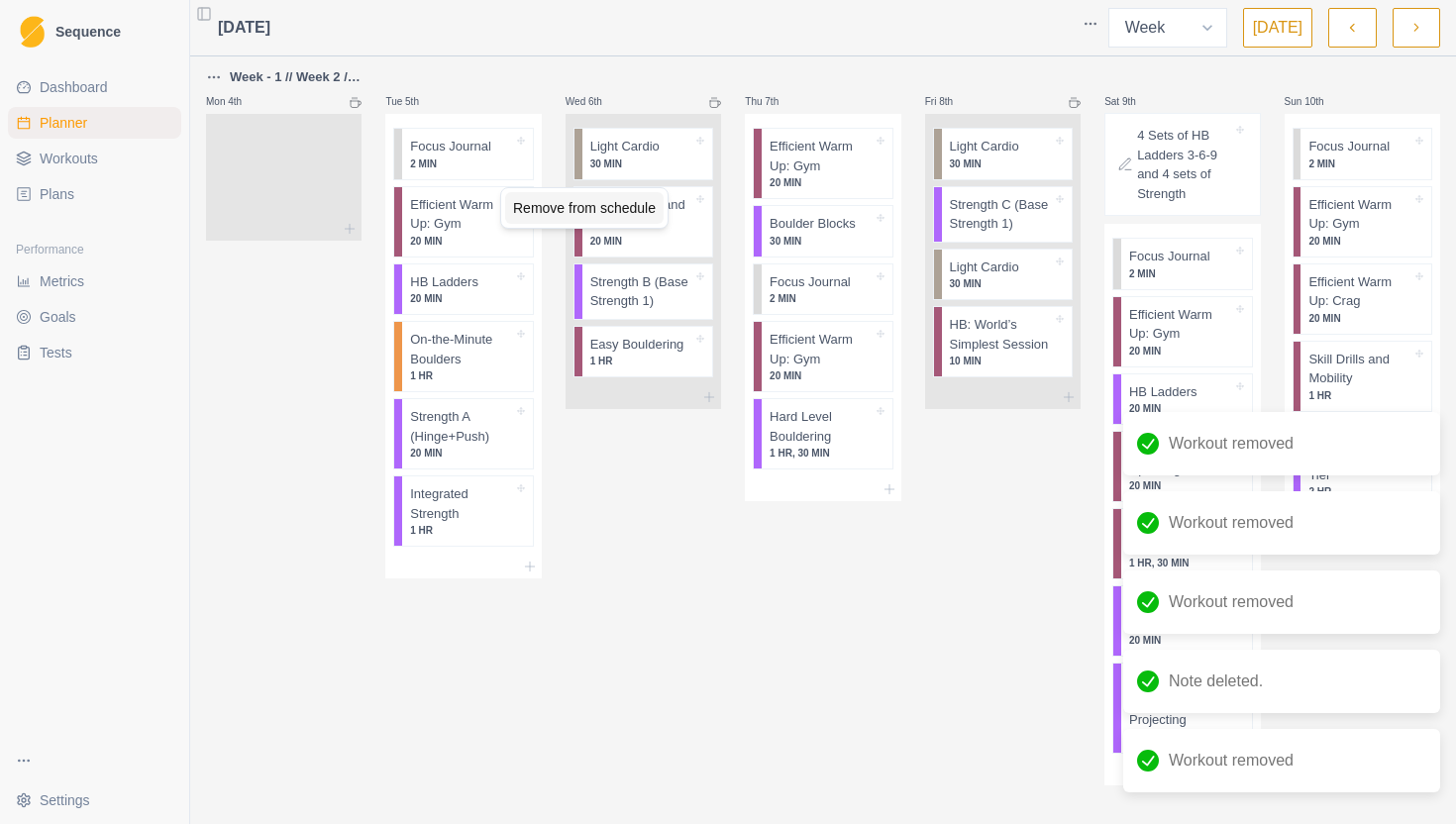 click on "Remove from schedule" at bounding box center [584, 208] 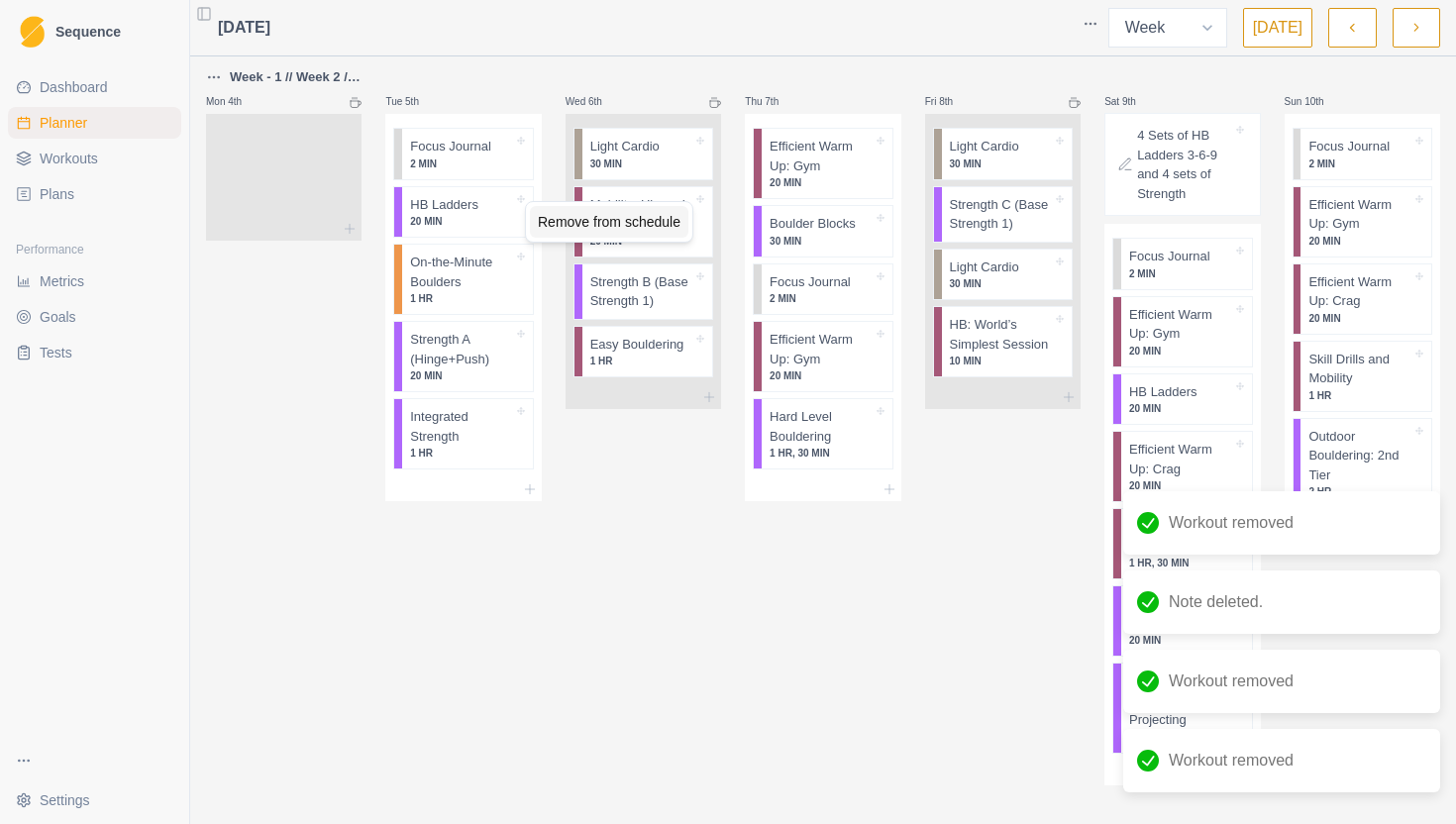 click on "Remove from schedule" at bounding box center [609, 222] 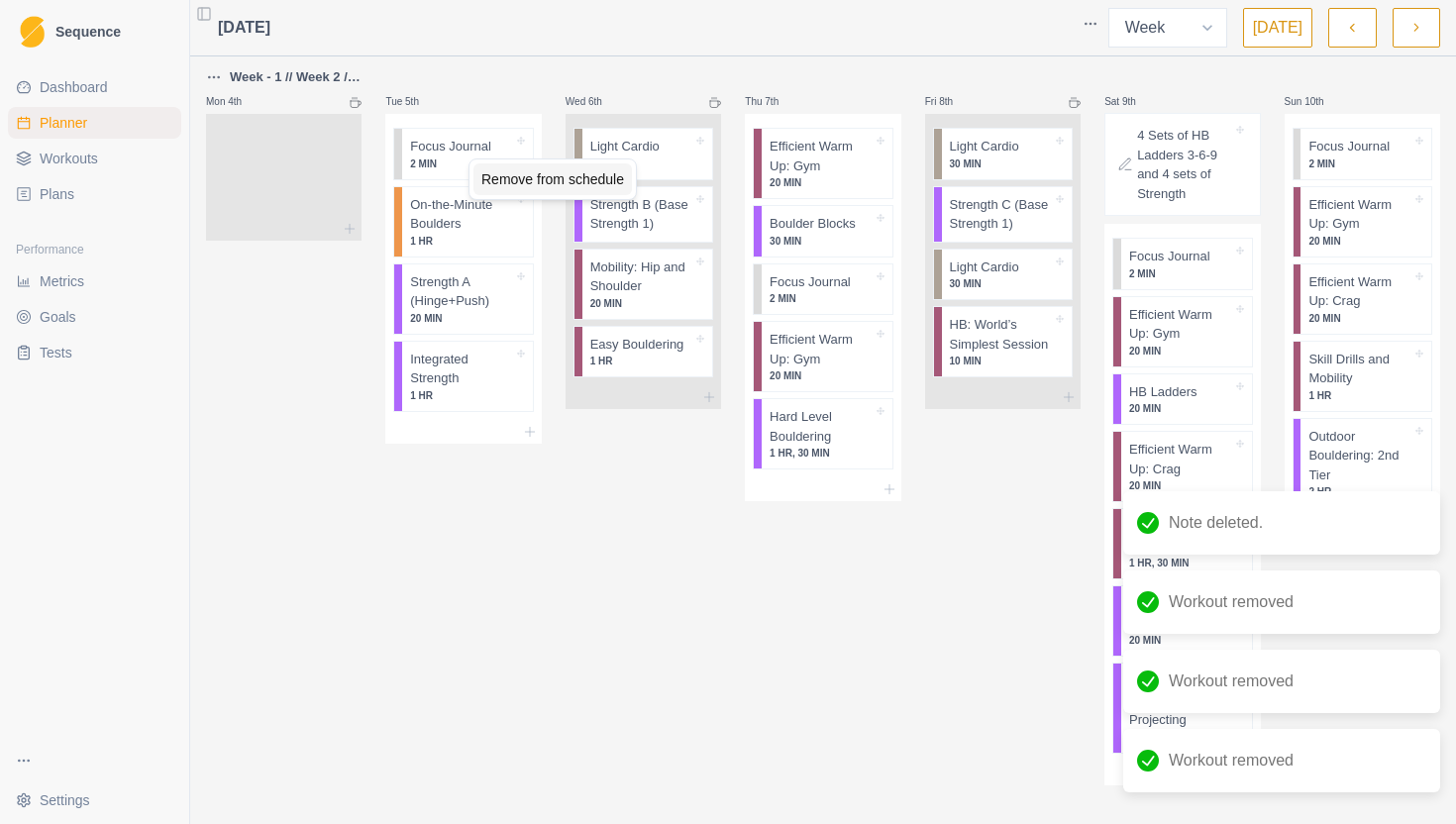 click on "Remove from schedule" at bounding box center [553, 179] 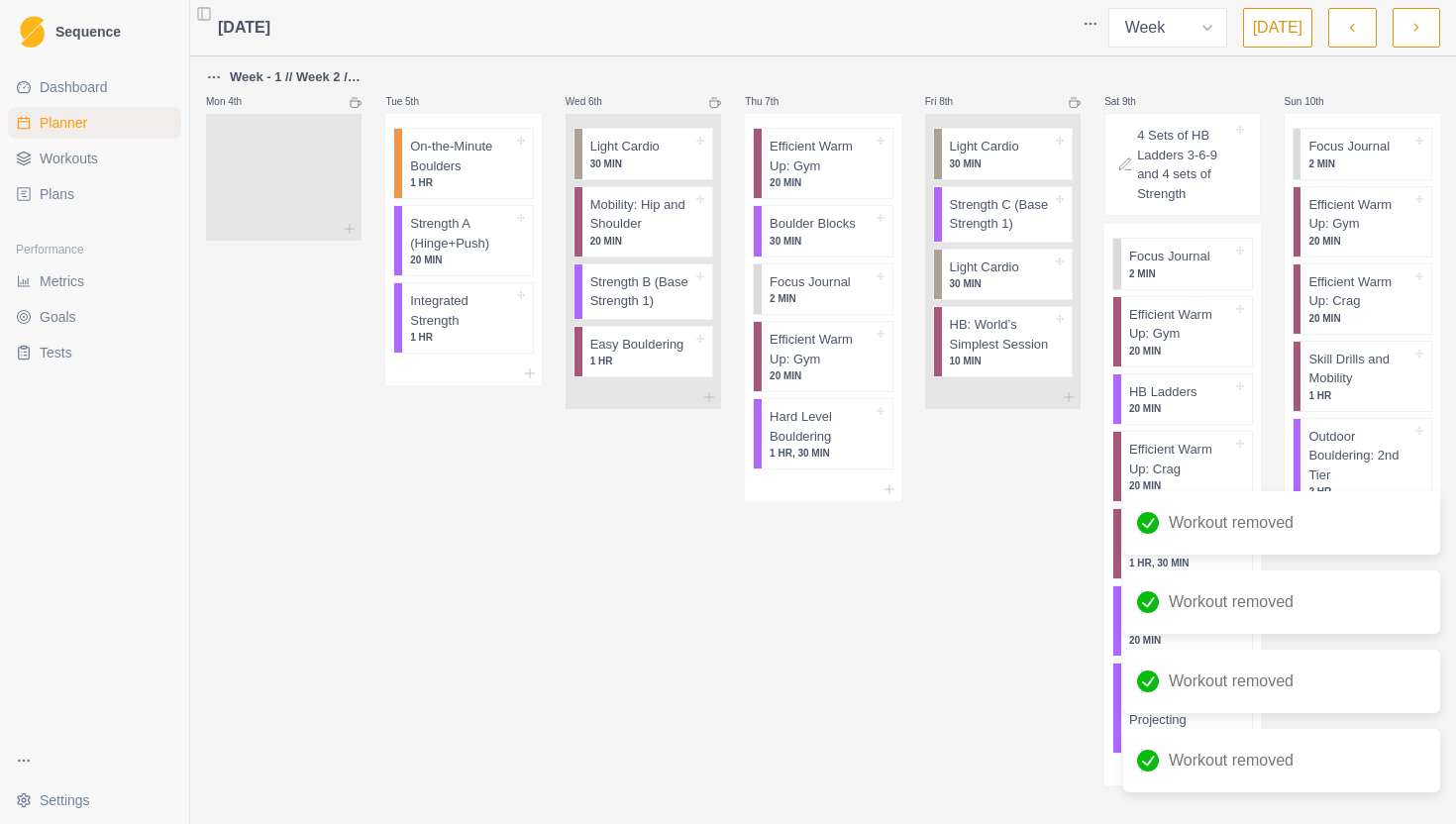 click on "1 HR" at bounding box center [462, 182] 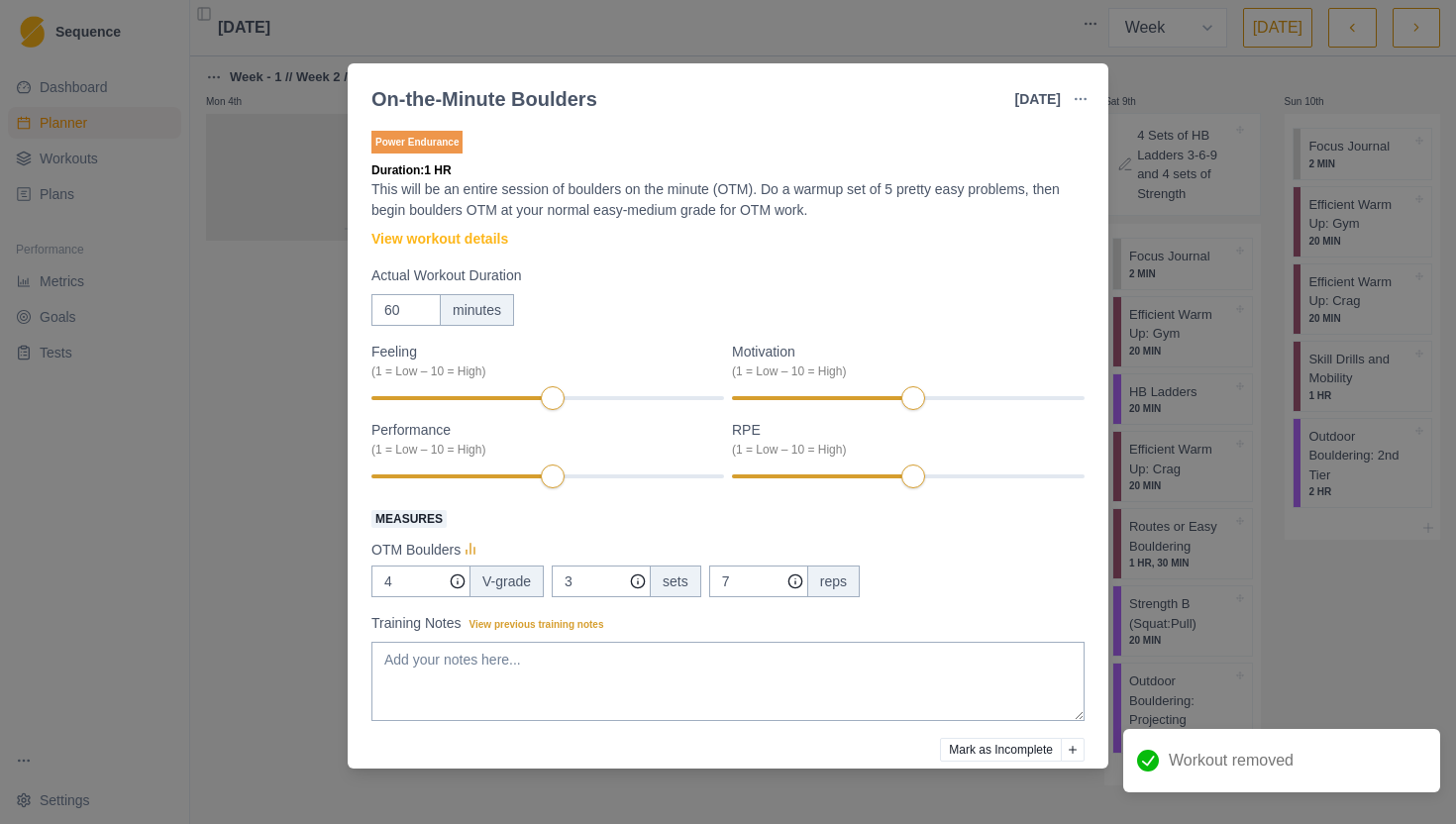 click on "On-the-Minute Boulders [DATE] Link To Goal View Workout Metrics Edit Original Workout Reschedule Workout Remove From Schedule Power Endurance Duration:  1 HR This will be an entire session of boulders on the minute (OTM). Do a warmup set of 5 pretty easy problems, then begin boulders OTM at your normal easy-medium grade for OTM work. View workout details Actual Workout Duration 60 minutes Feeling (1 = Low – 10 = High) Motivation (1 = Low – 10 = High) Performance (1 = Low – 10 = High) RPE (1 = Low – 10 = High) Measures OTM Boulders 4 V-grade 3 sets 7 reps Training Notes View previous training notes Mark as Incomplete Complete Workout" at bounding box center [728, 412] 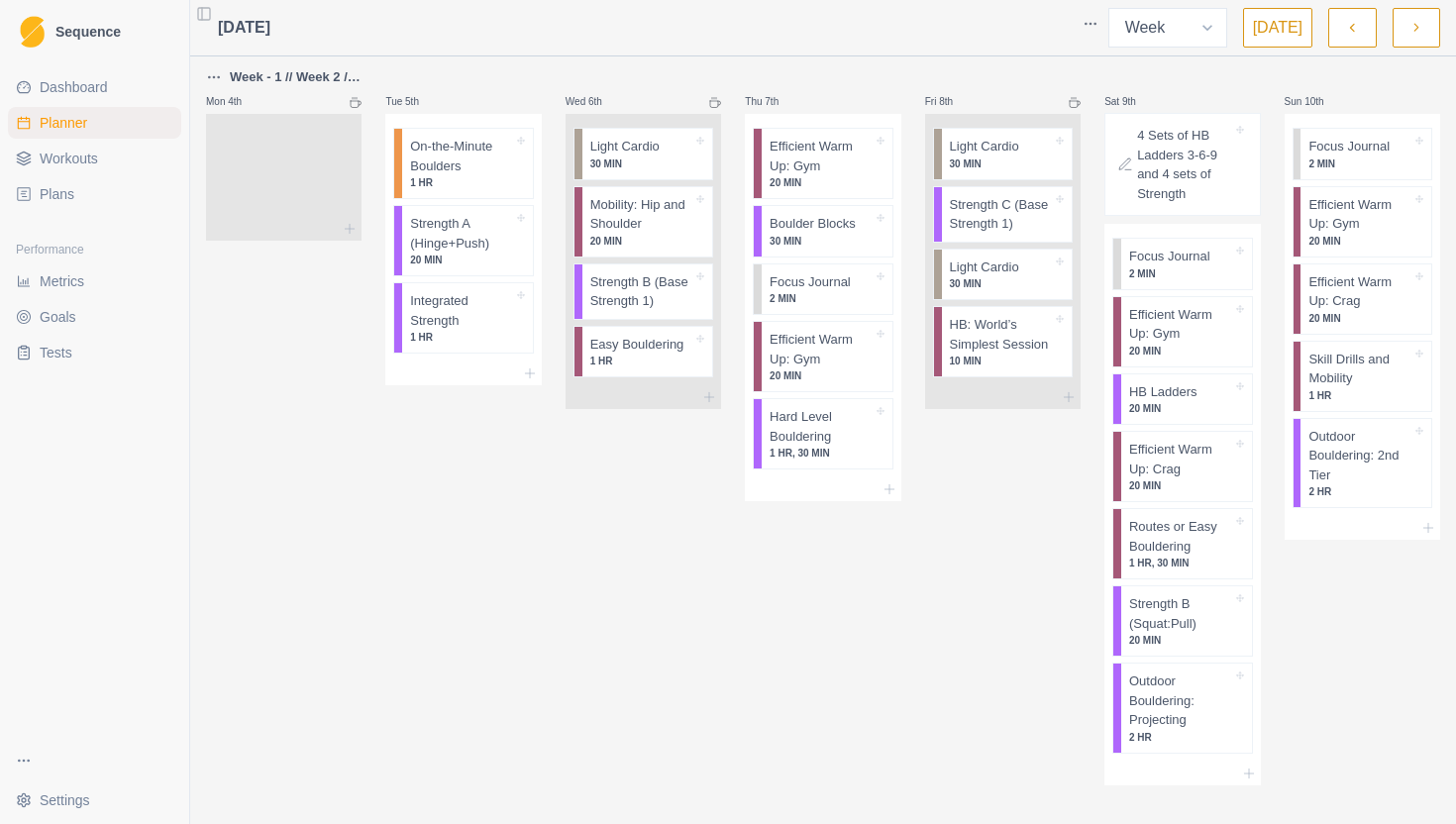 click on "Plans" at bounding box center (94, 194) 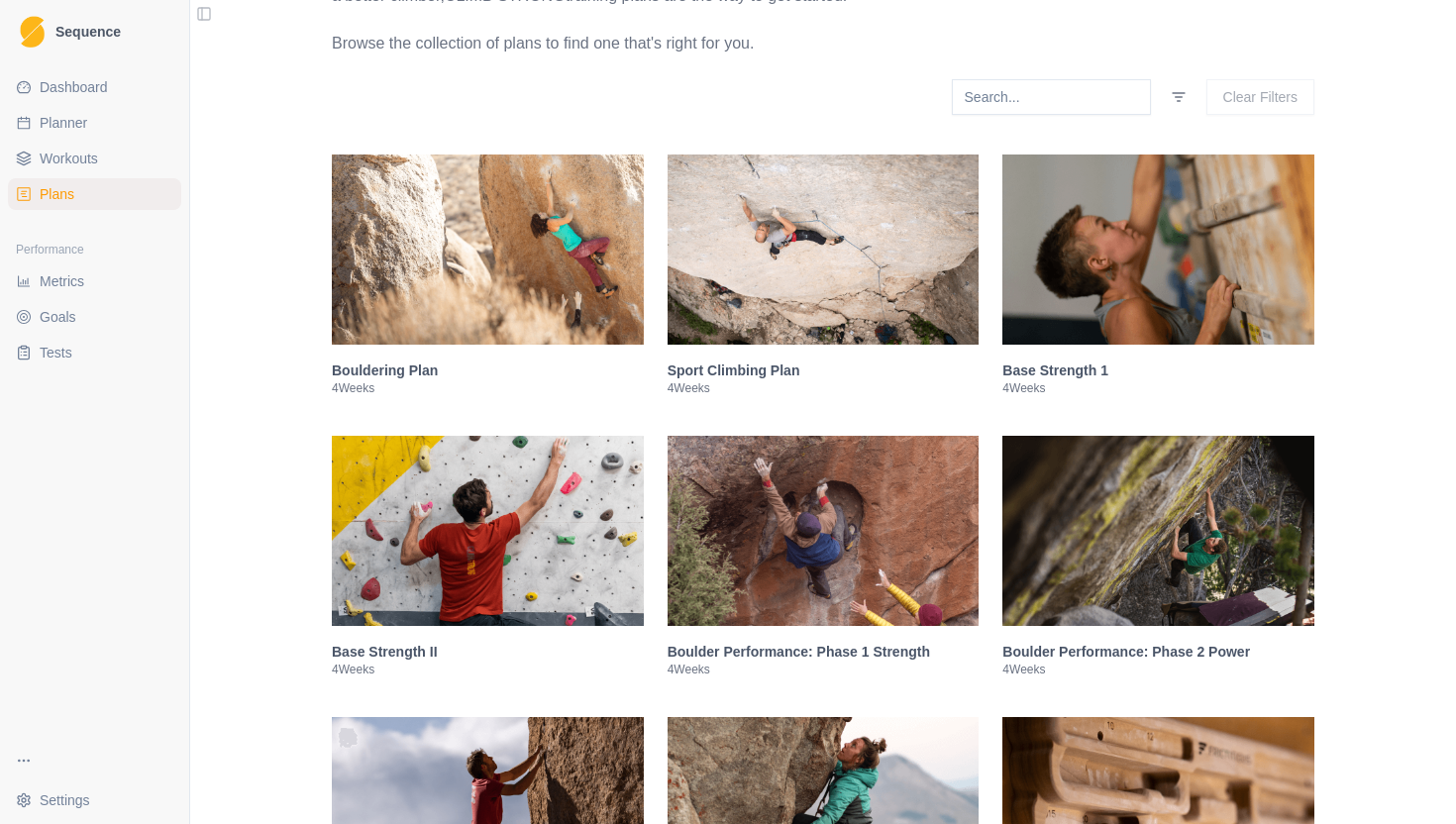 scroll, scrollTop: 271, scrollLeft: 0, axis: vertical 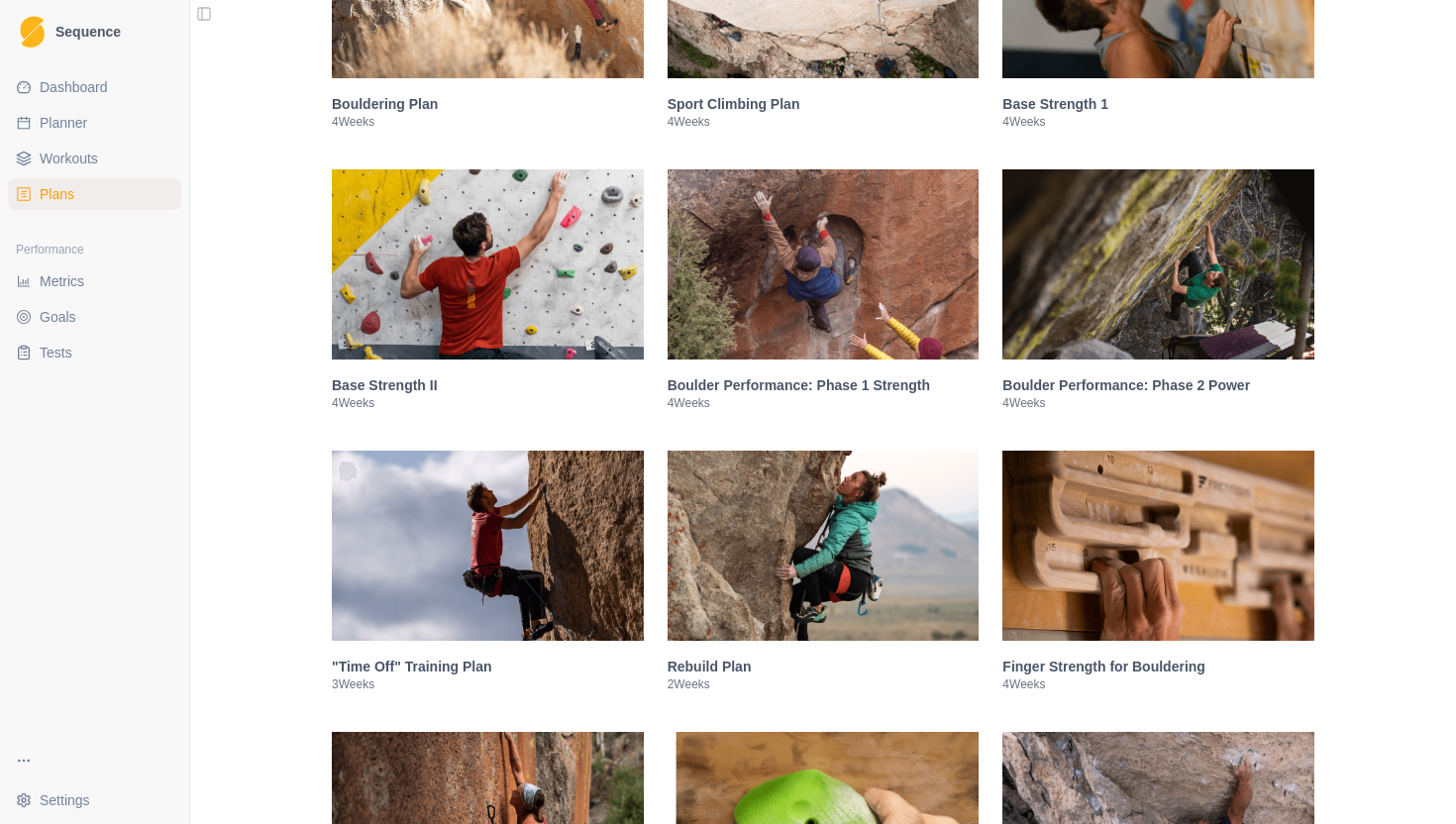 click at bounding box center [1158, 546] 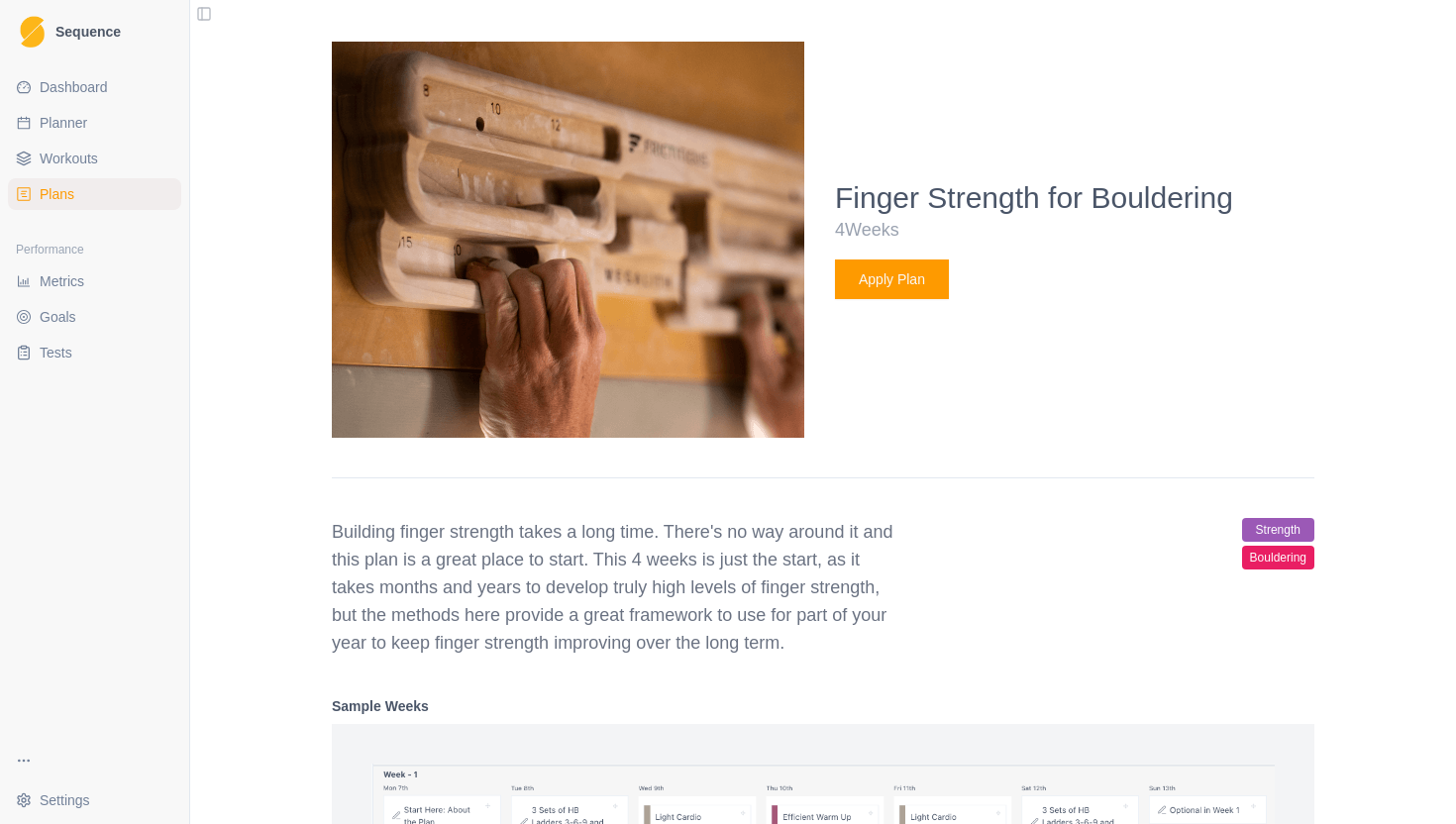 scroll, scrollTop: 1291, scrollLeft: 0, axis: vertical 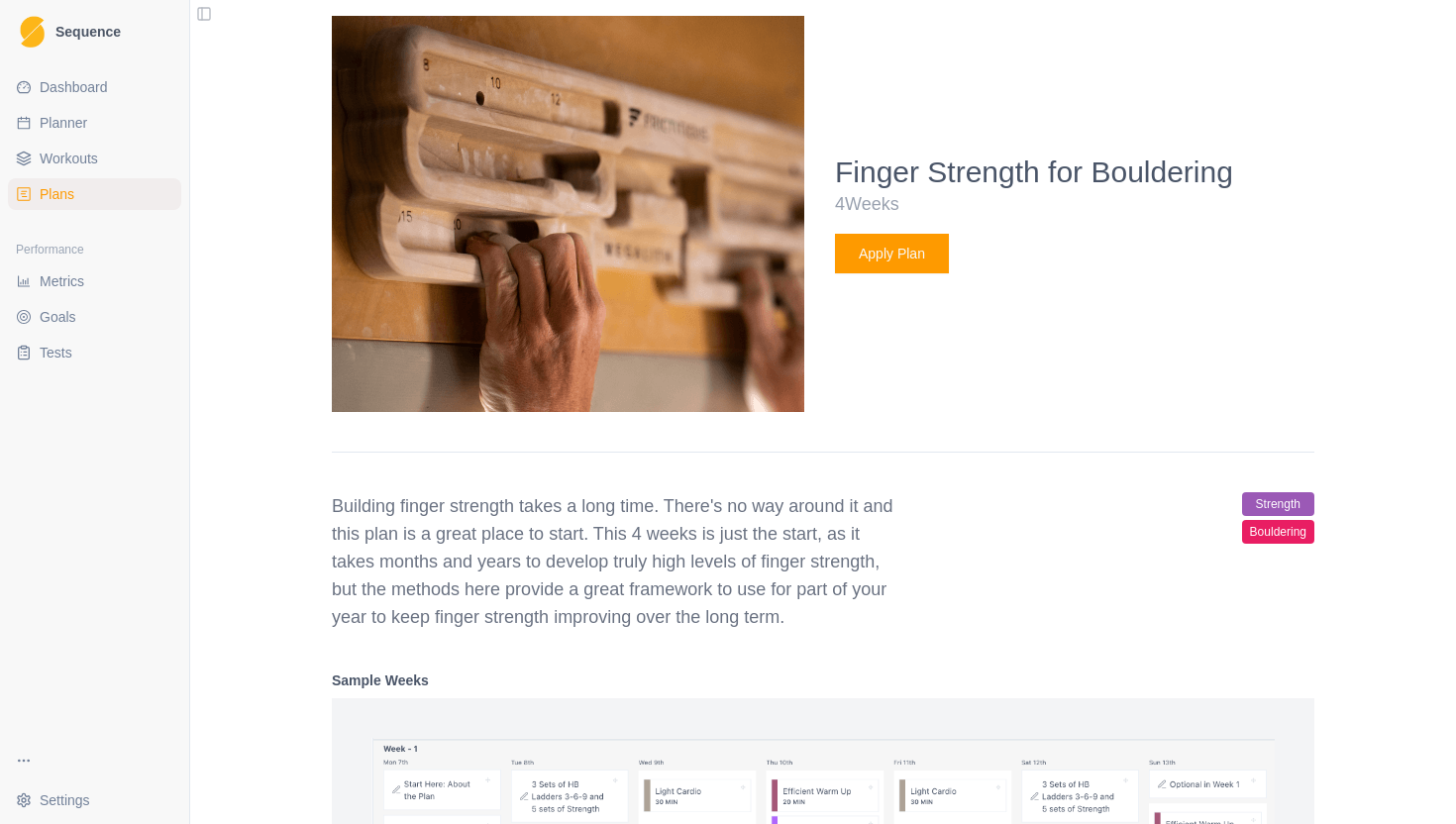 click on "Apply Plan" at bounding box center (891, 254) 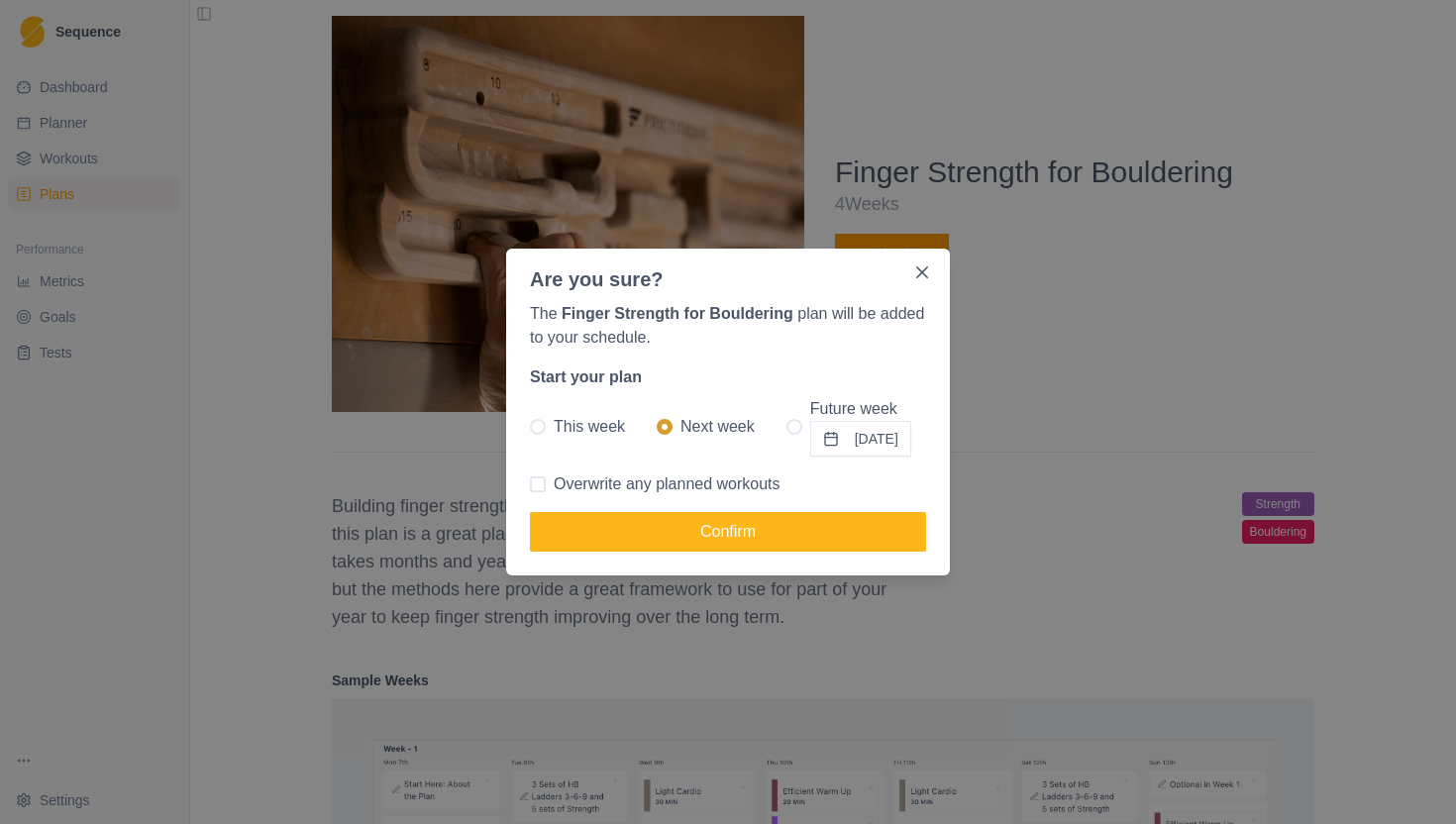 click at bounding box center (538, 427) 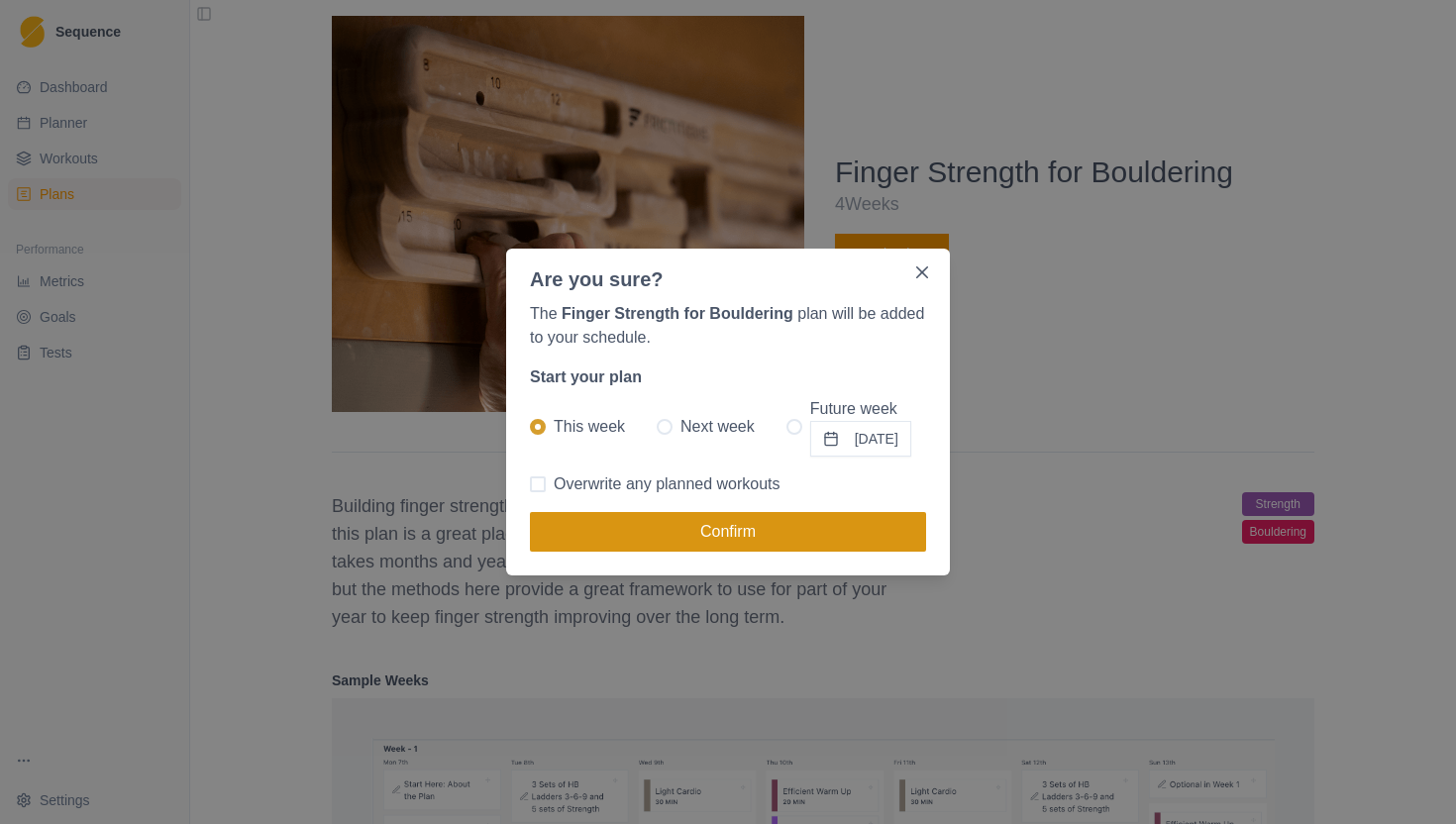 click on "Confirm" at bounding box center (728, 532) 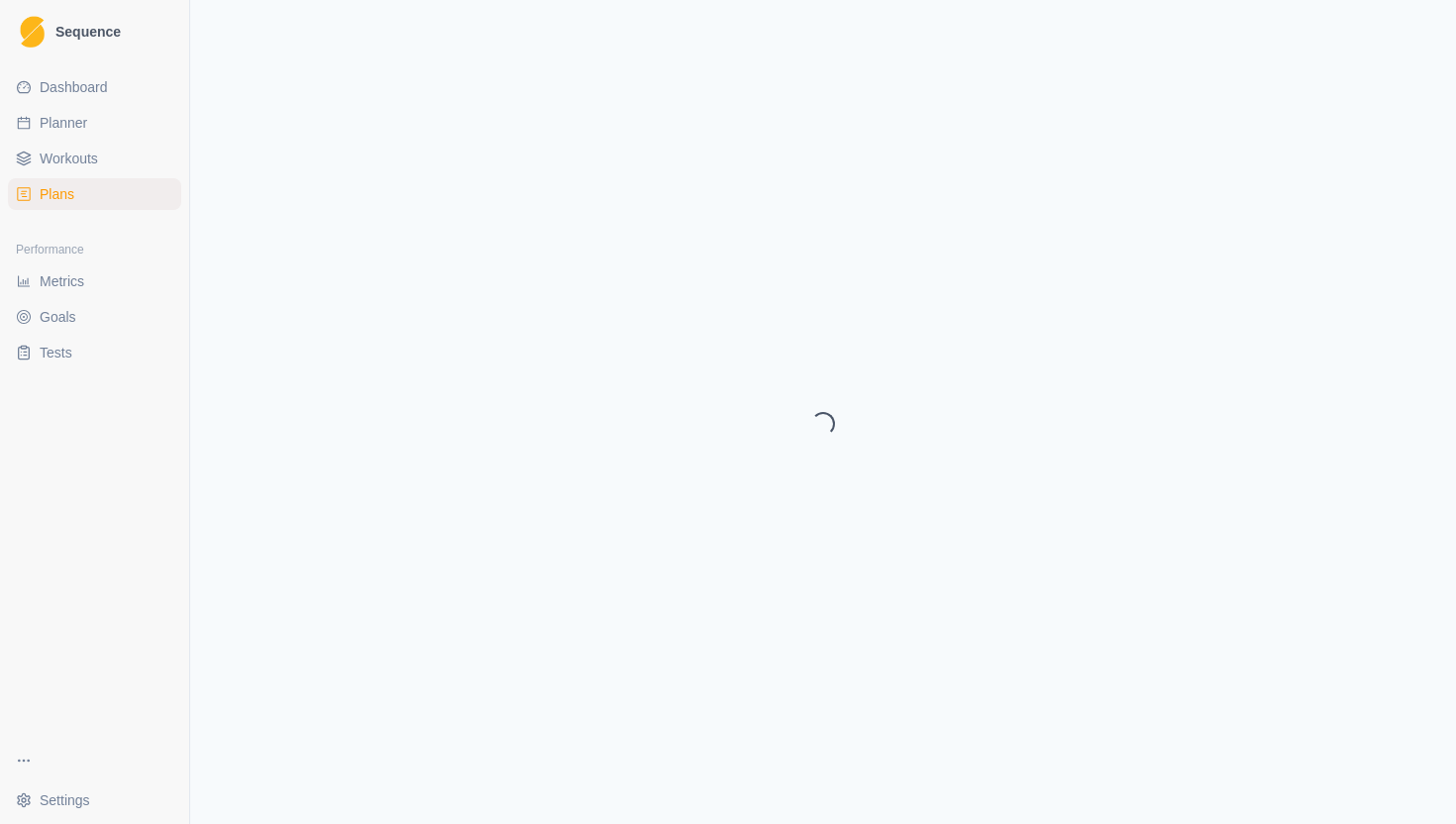scroll, scrollTop: 0, scrollLeft: 0, axis: both 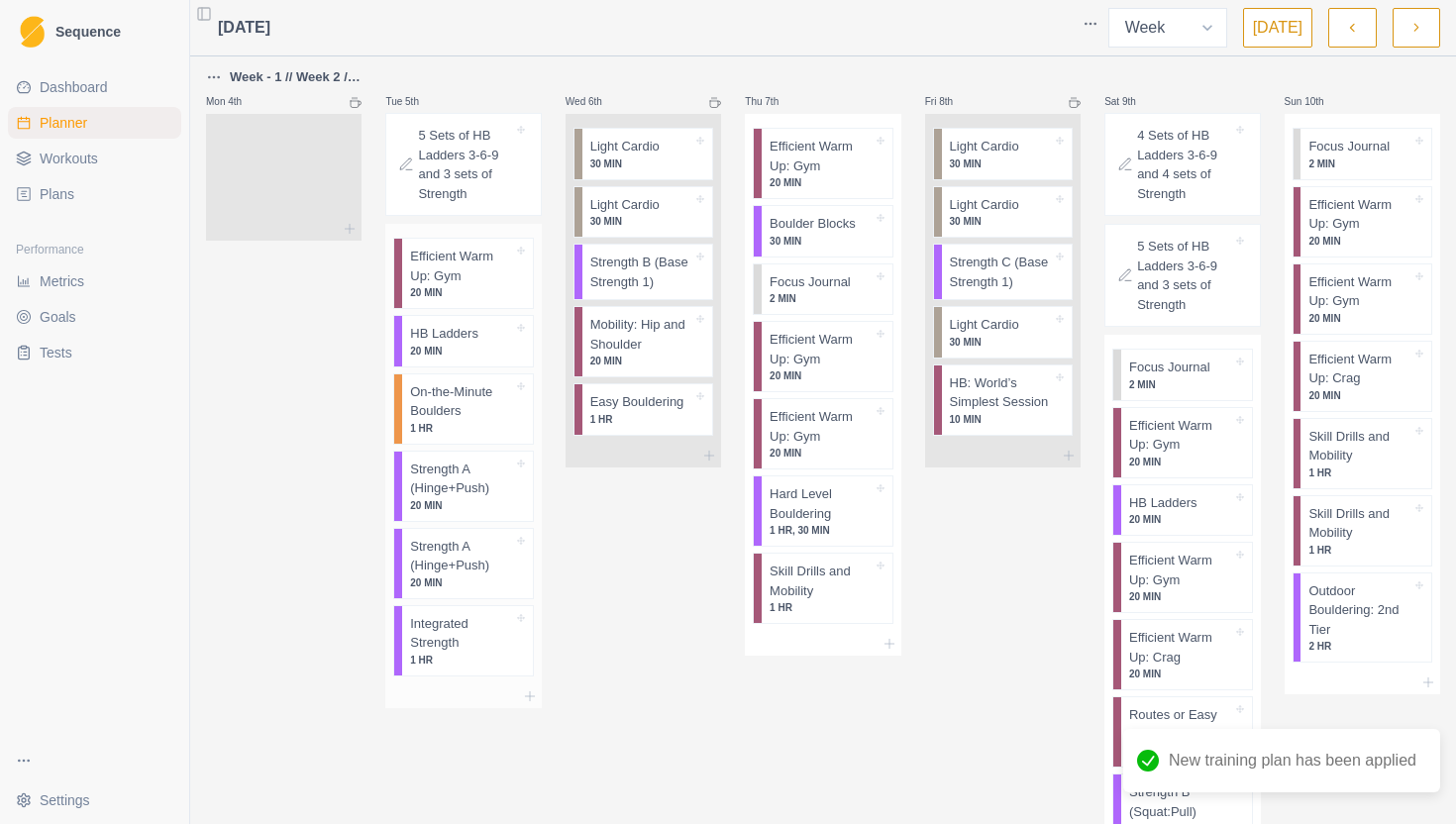click on "On-the-Minute Boulders" at bounding box center (462, 401) 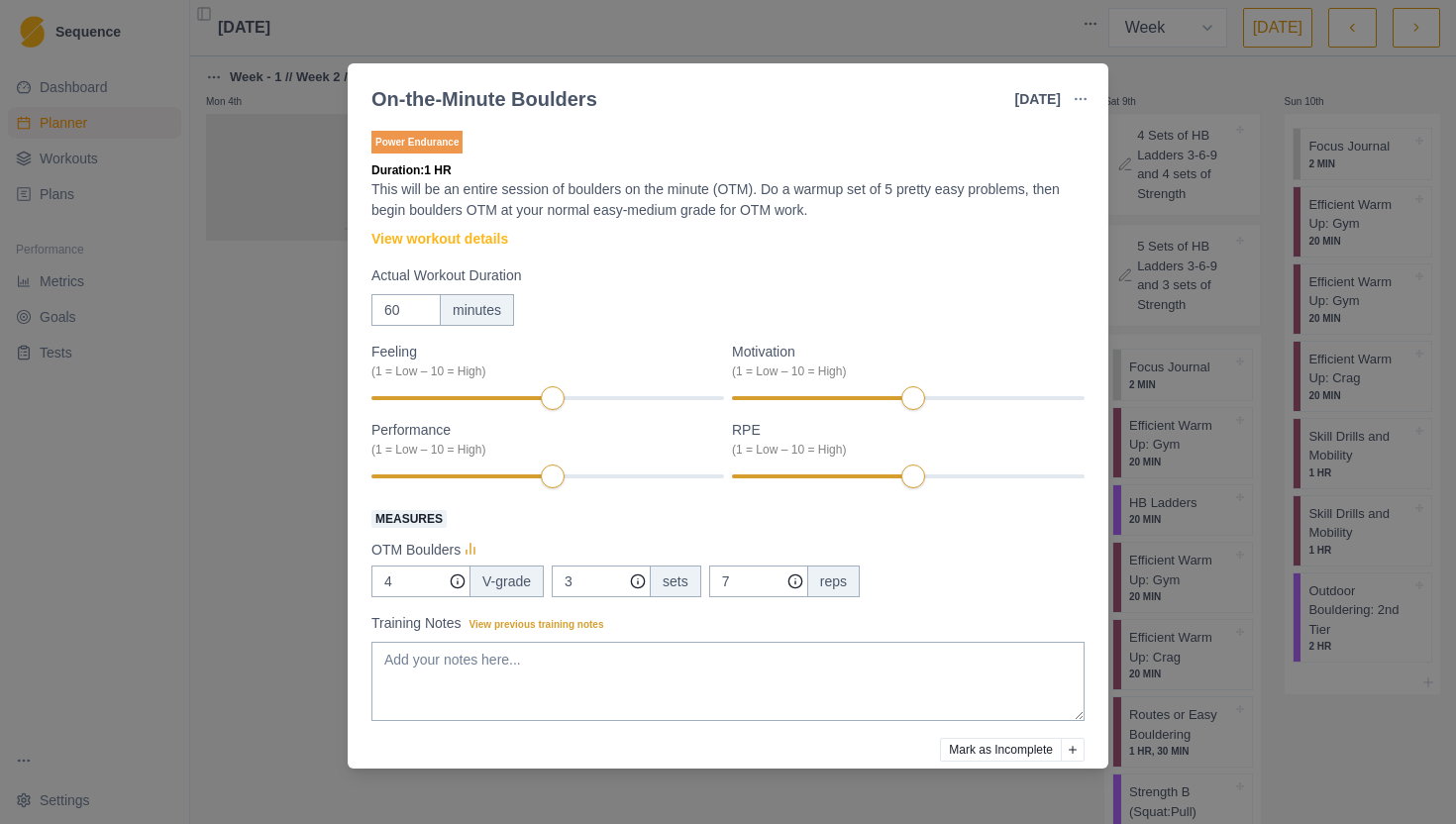 click on "On-the-Minute Boulders [DATE] Link To Goal View Workout Metrics Edit Original Workout Reschedule Workout Remove From Schedule Power Endurance Duration:  1 HR This will be an entire session of boulders on the minute (OTM). Do a warmup set of 5 pretty easy problems, then begin boulders OTM at your normal easy-medium grade for OTM work. View workout details Actual Workout Duration 60 minutes Feeling (1 = Low – 10 = High) Motivation (1 = Low – 10 = High) Performance (1 = Low – 10 = High) RPE (1 = Low – 10 = High) Measures OTM Boulders 4 V-grade 3 sets 7 reps Training Notes View previous training notes Mark as Incomplete Complete Workout" at bounding box center [728, 412] 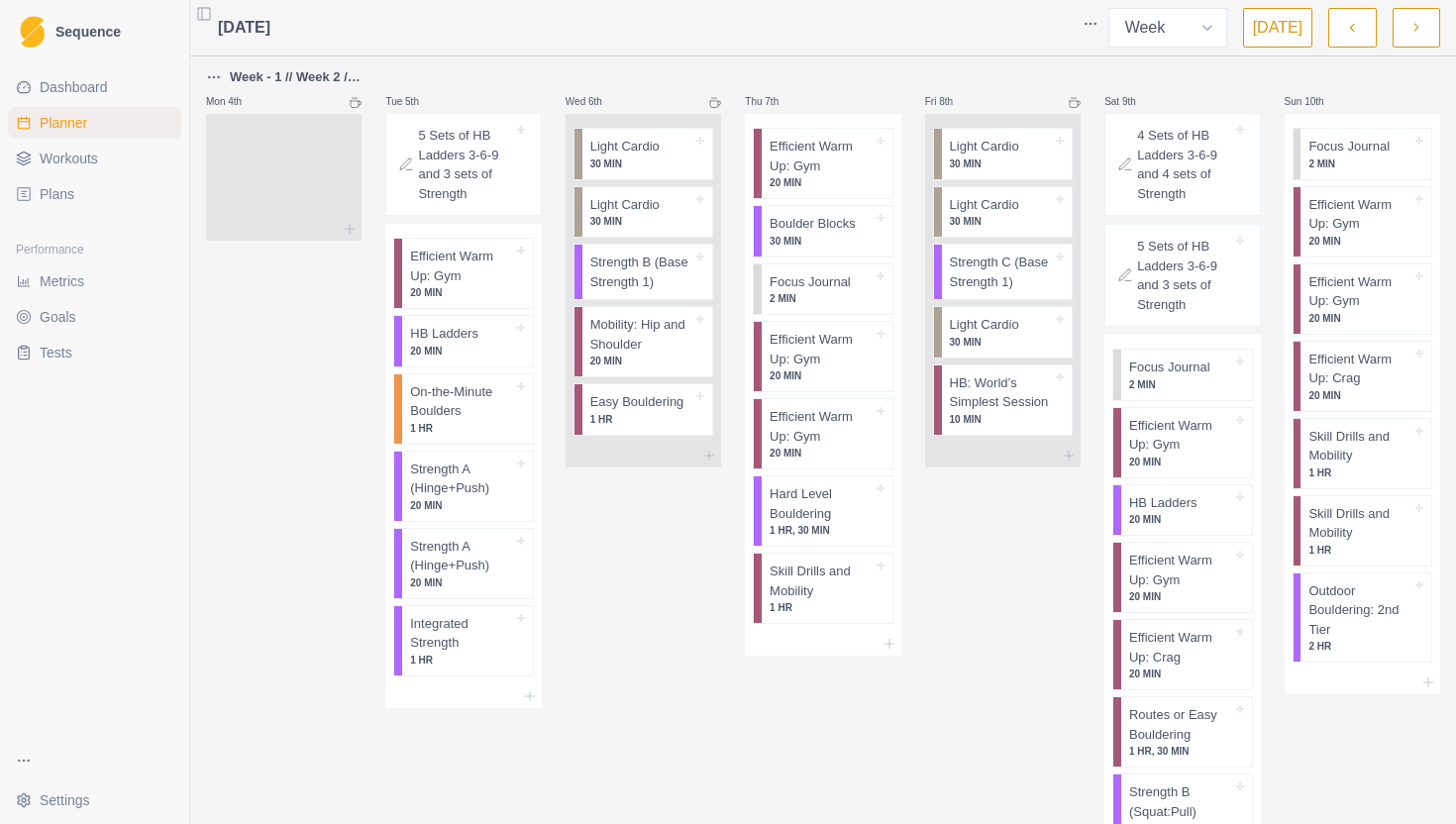 click on "5 Sets of HB Ladders 3-6-9 and 3 sets of Strength" at bounding box center (465, 164) 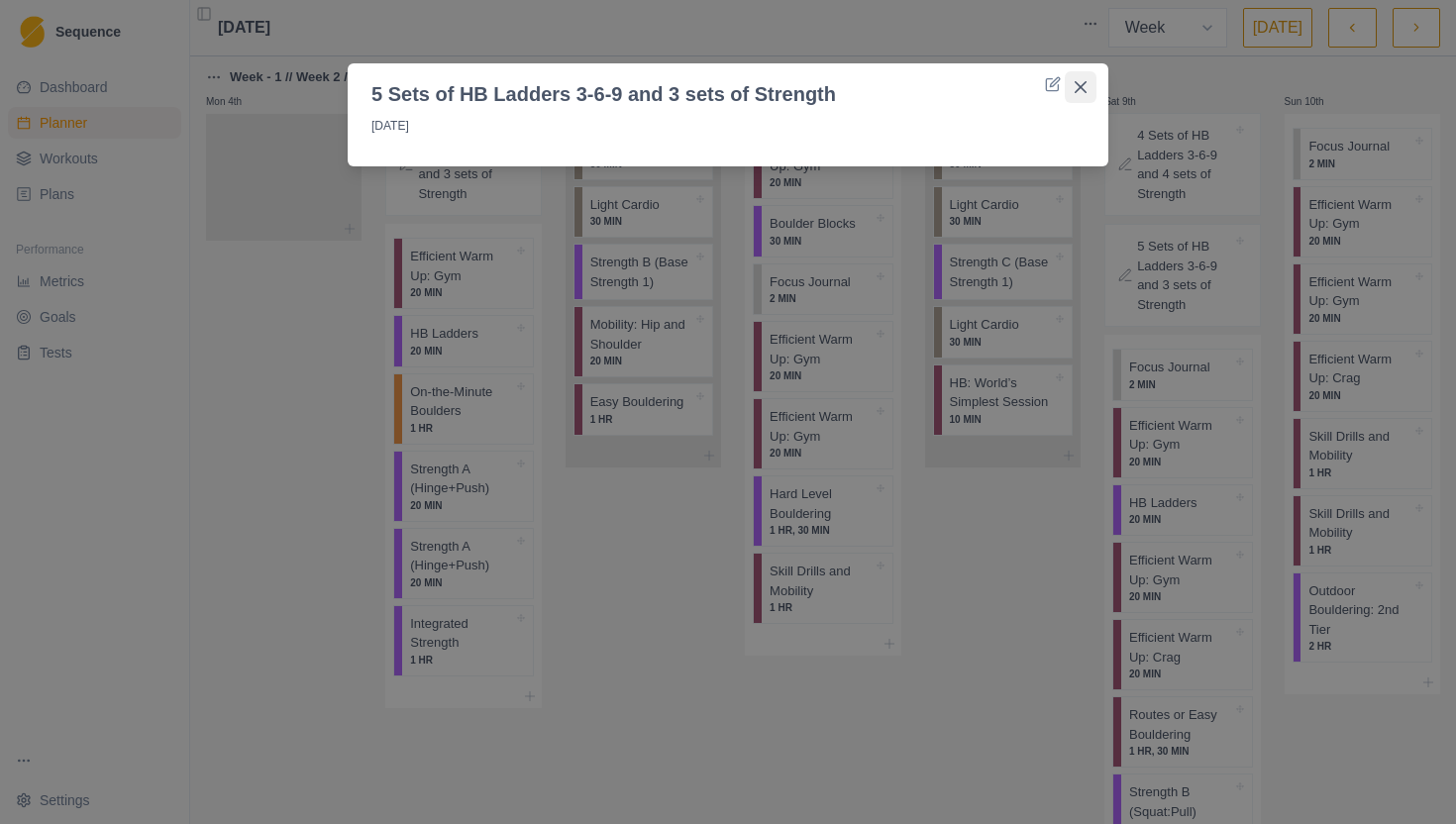 click at bounding box center [1081, 87] 